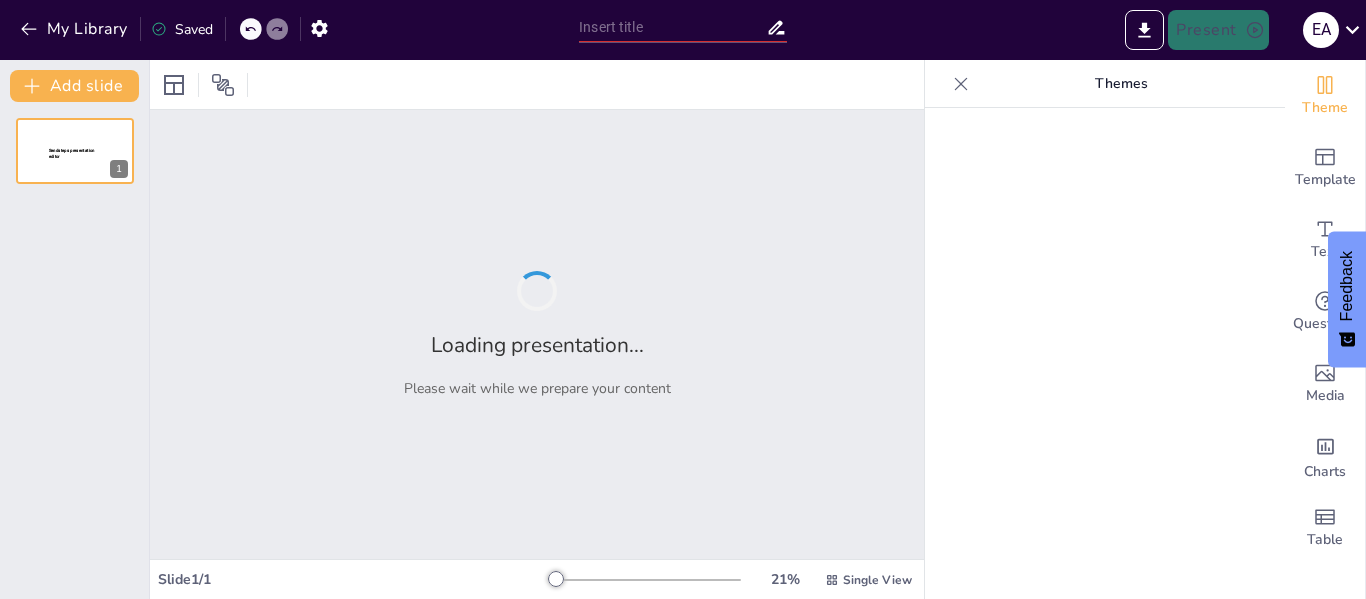 type on "Instrumentos y Estrategias para la Mitigación del Cambio Climático en el Perú: Un Análisis Crítico" 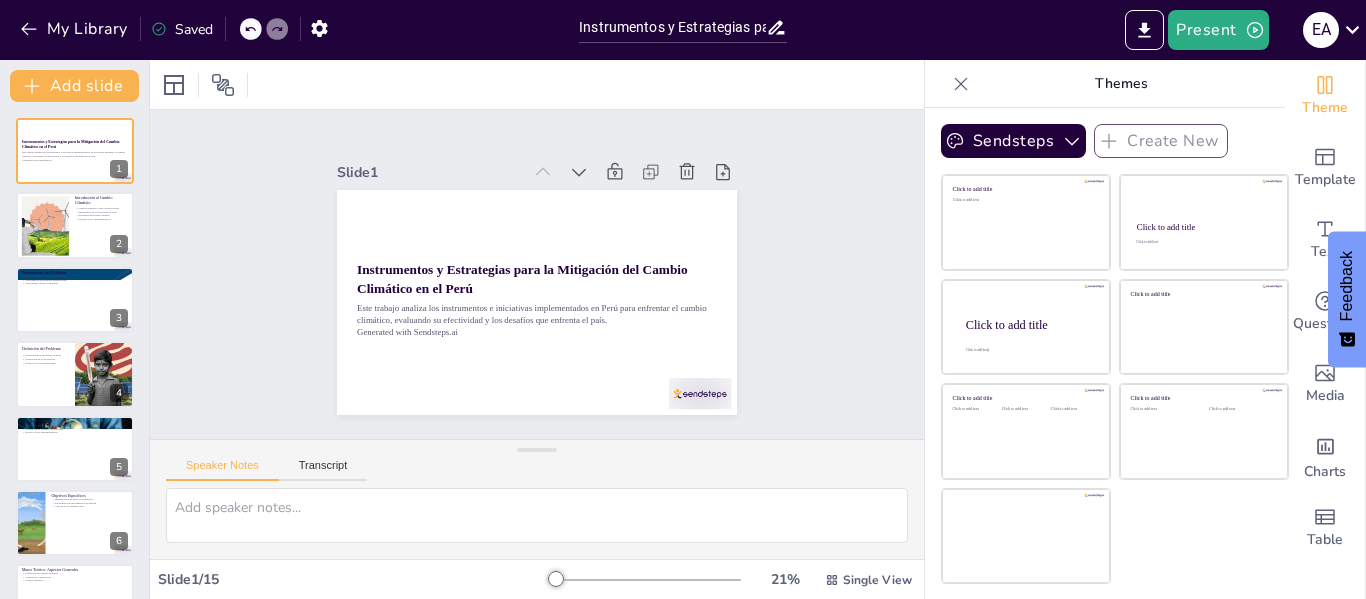 scroll, scrollTop: 0, scrollLeft: 0, axis: both 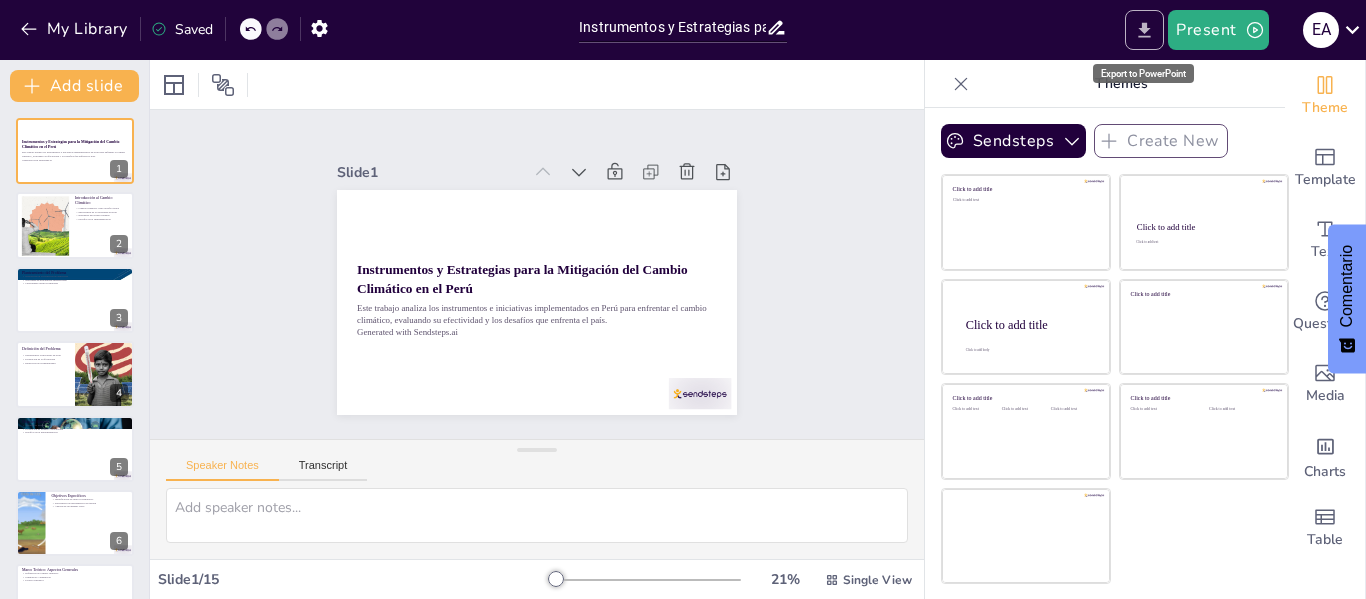 click 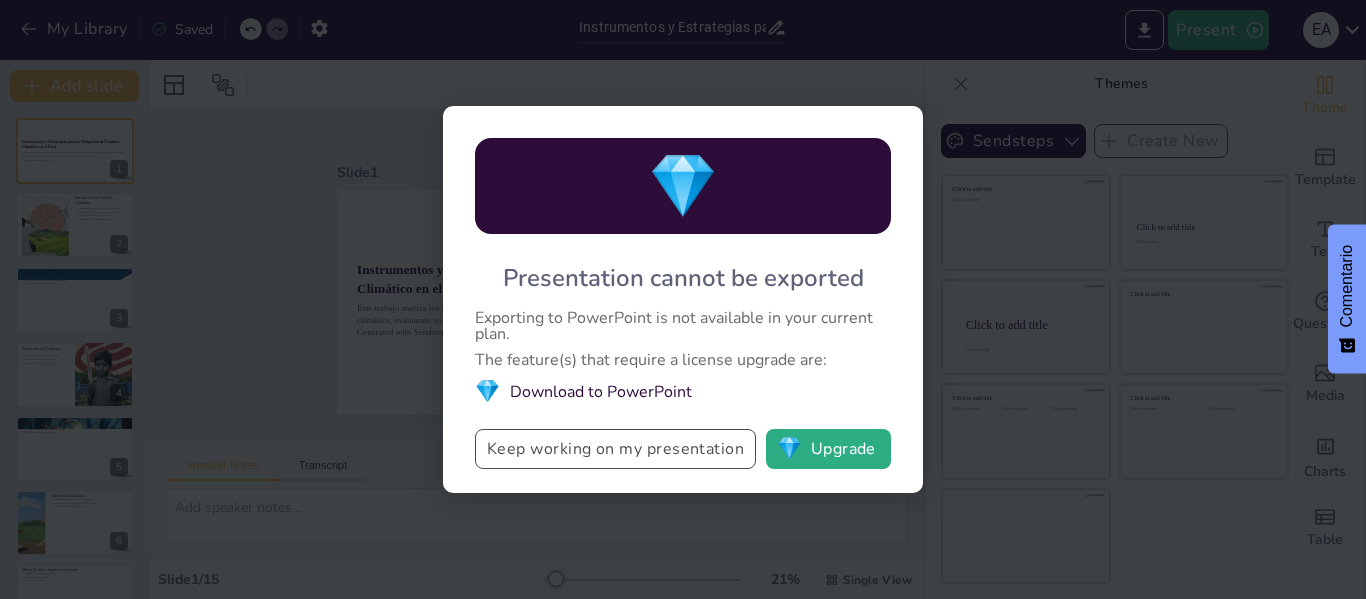 click on "Keep working on my presentation" at bounding box center [615, 449] 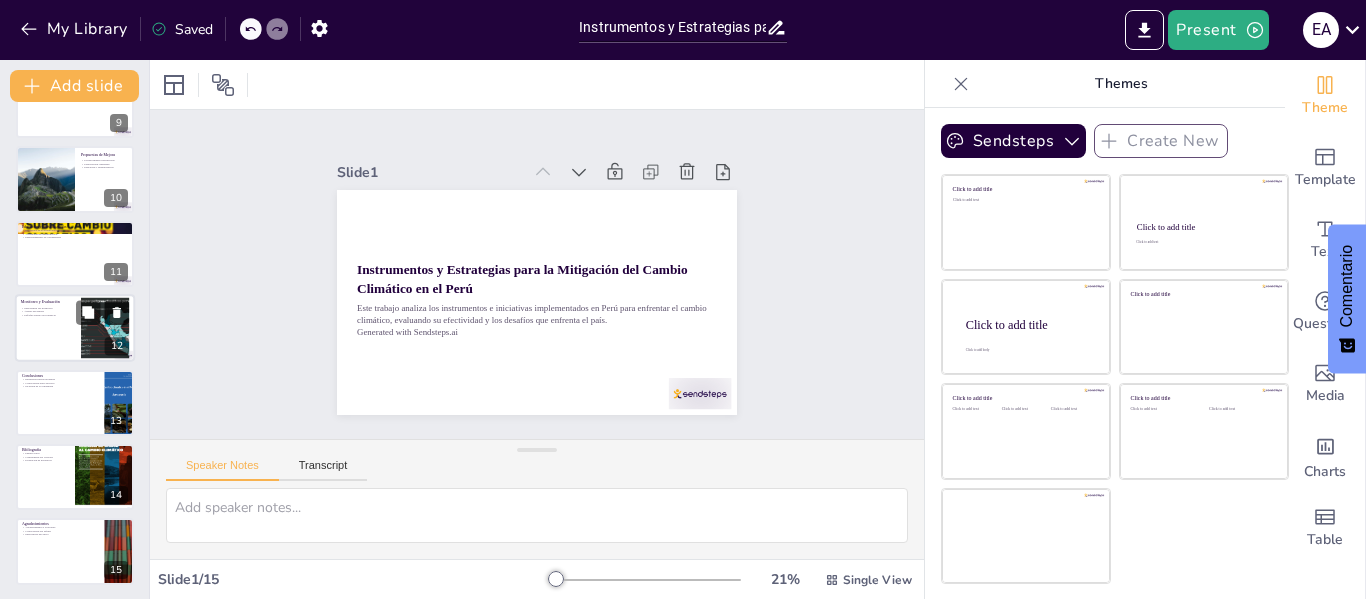 scroll, scrollTop: 643, scrollLeft: 0, axis: vertical 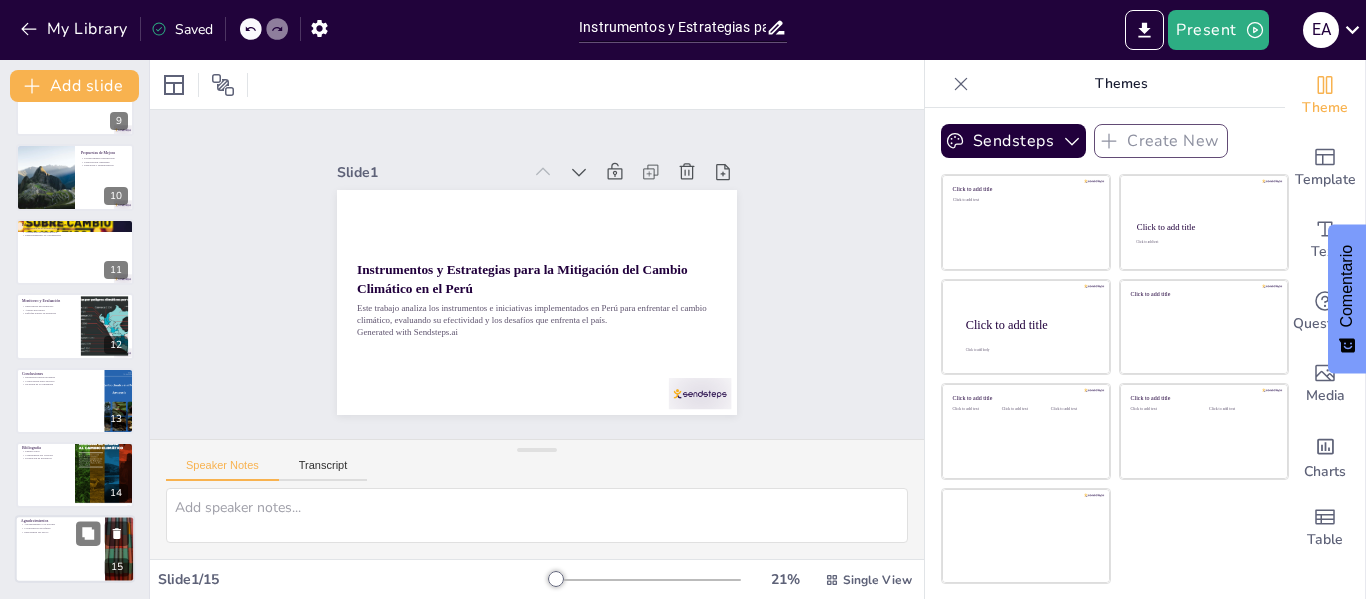 click at bounding box center (75, 550) 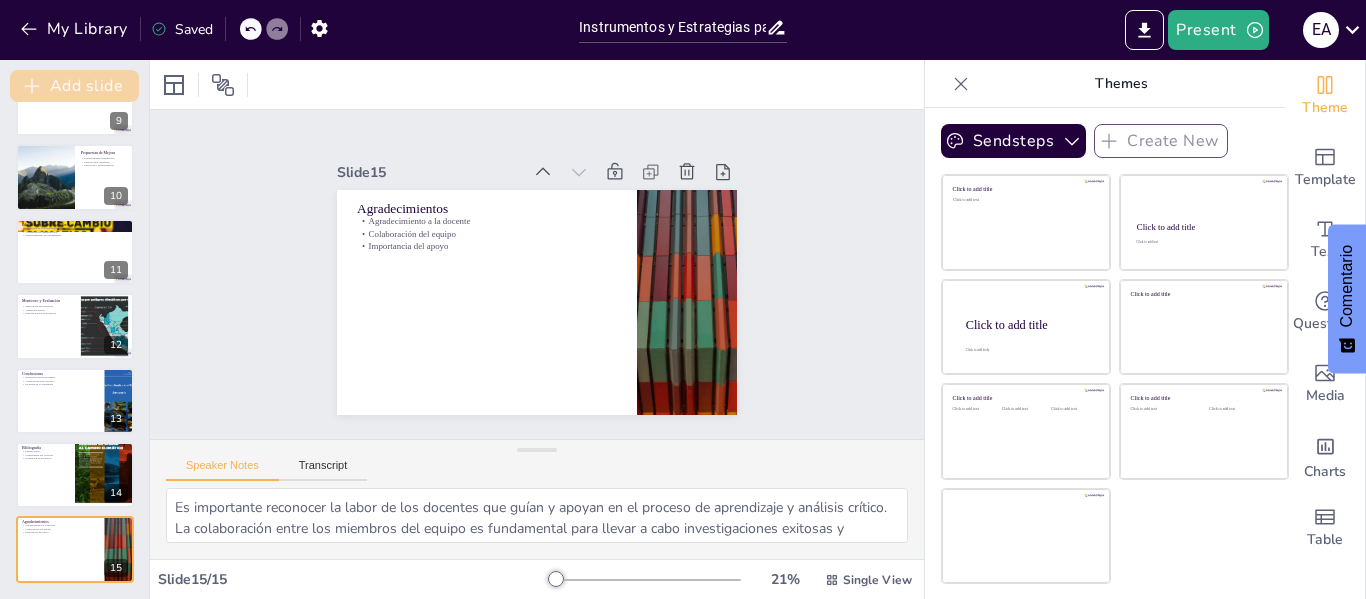 click on "Add slide" at bounding box center [74, 86] 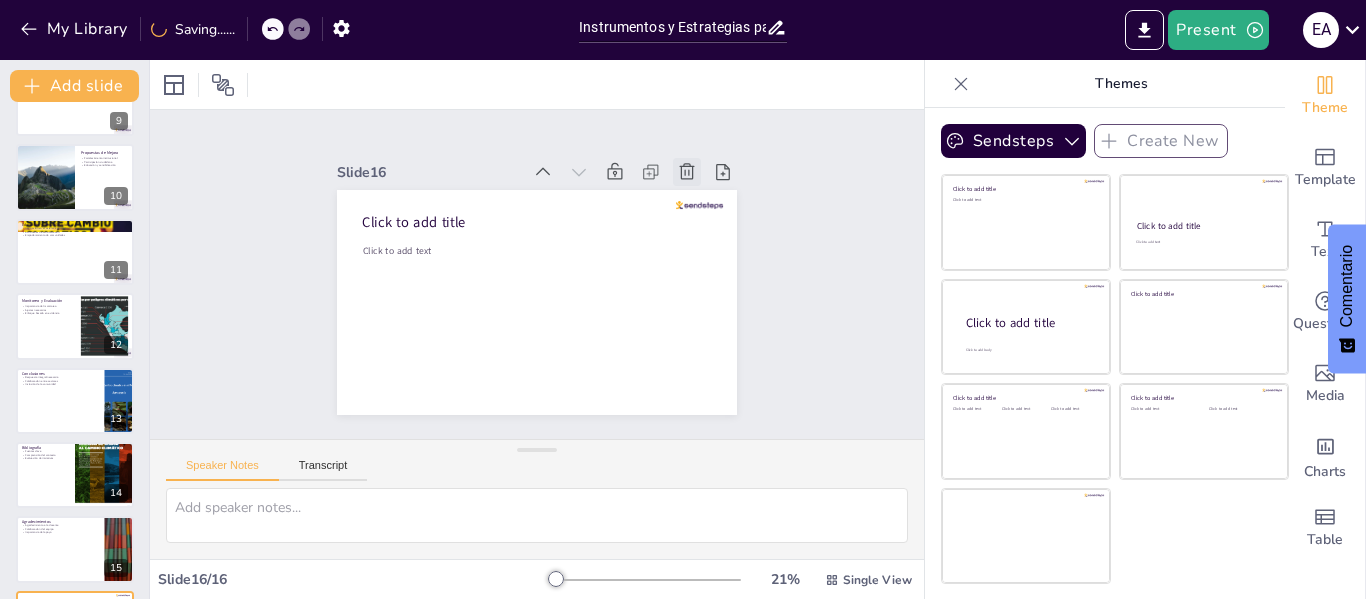 click 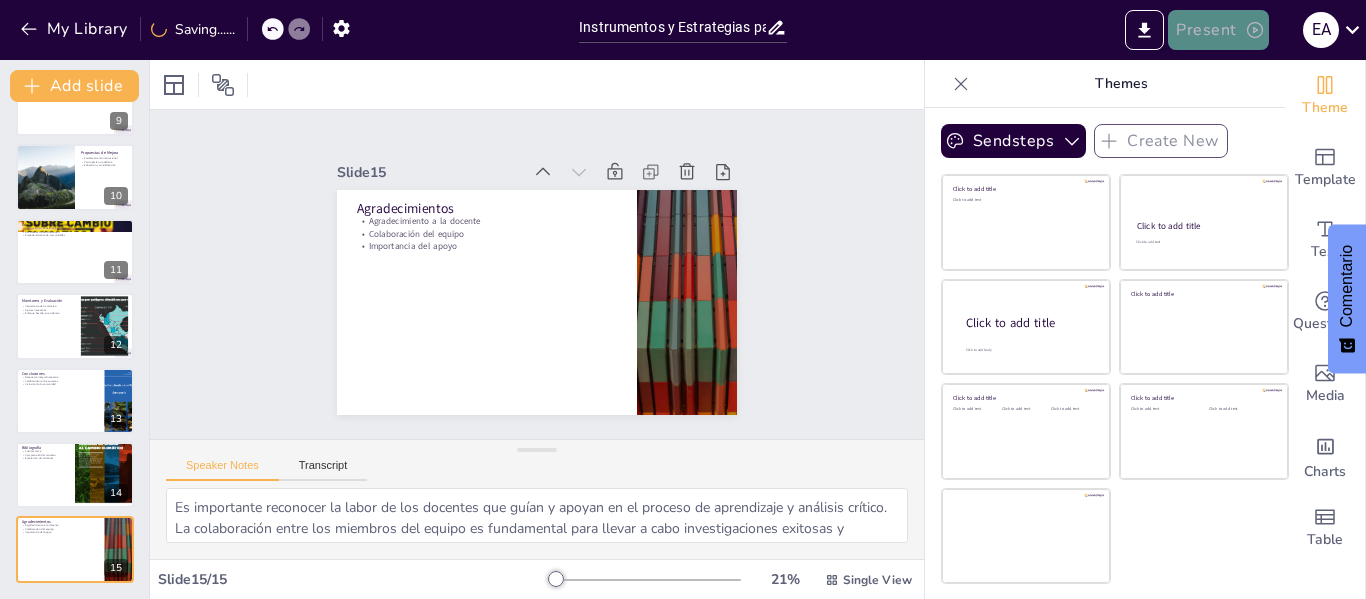 click on "Present" at bounding box center [1218, 30] 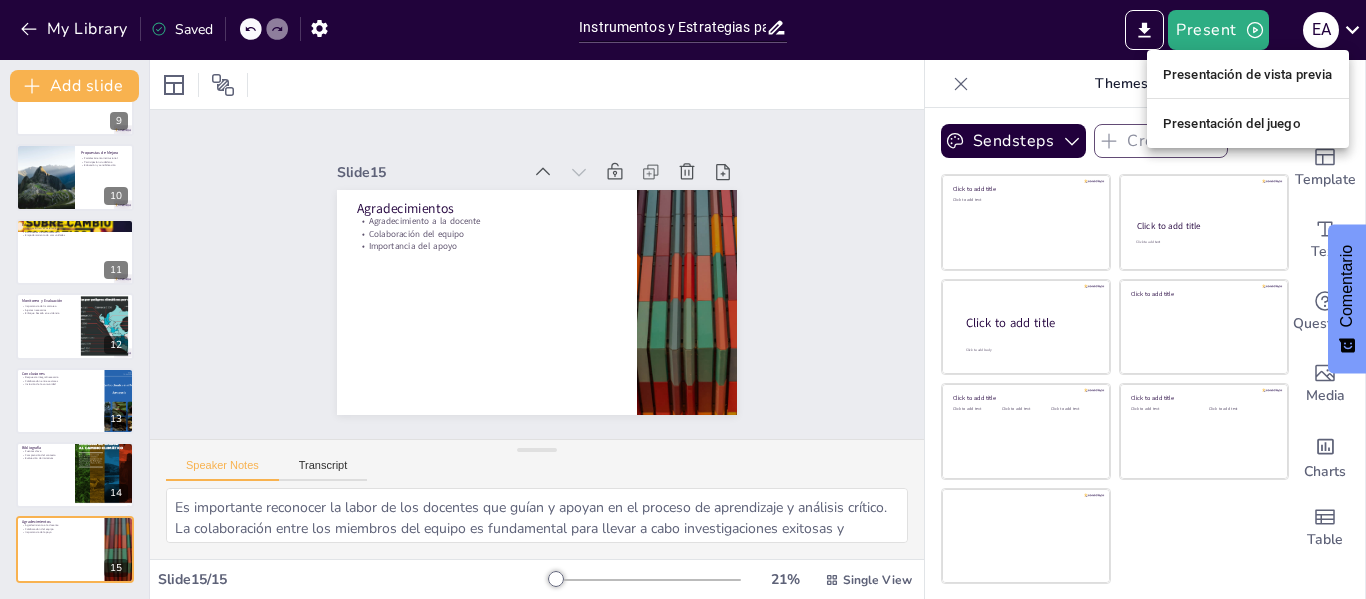 click on "Presentación de vista previa" at bounding box center [1248, 74] 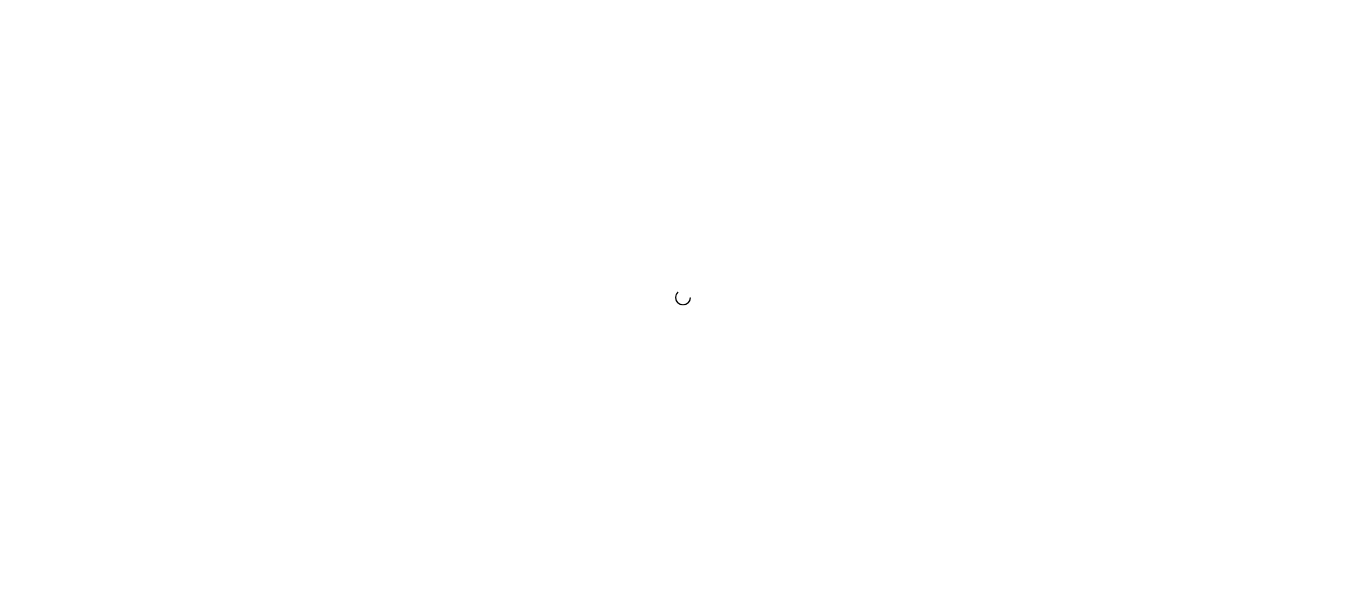 scroll, scrollTop: 0, scrollLeft: 0, axis: both 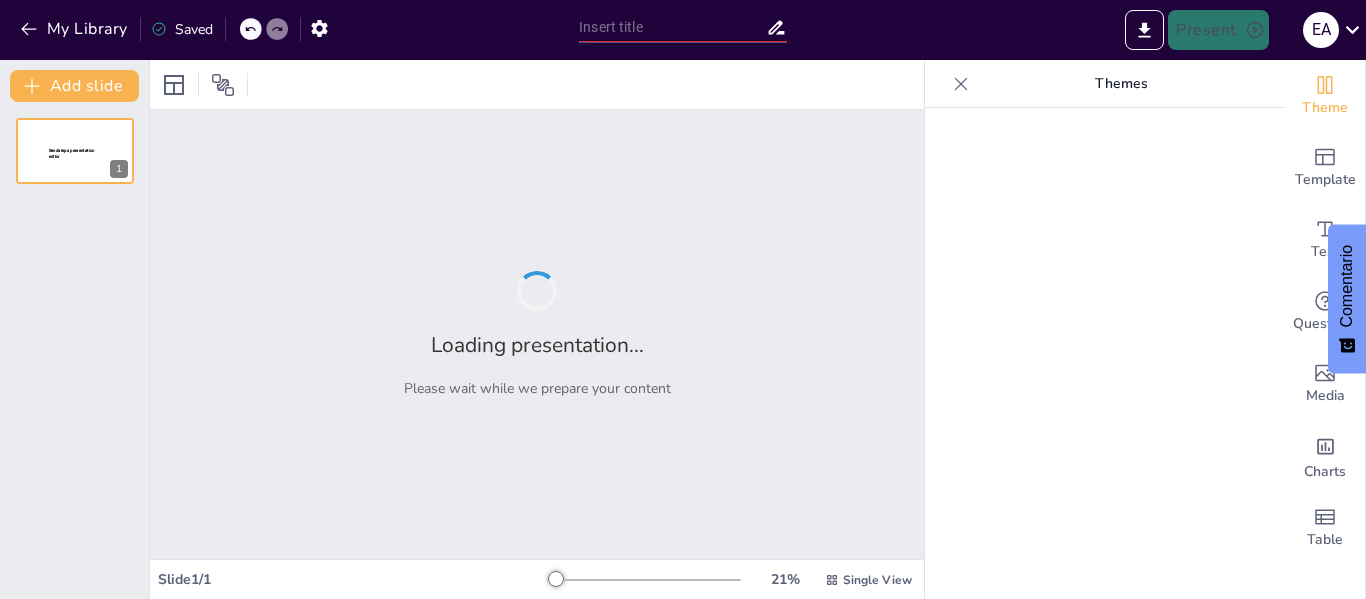 type on "Instrumentos y Estrategias para la Mitigación del Cambio Climático en el [PAÍS]: Un Análisis Crítico" 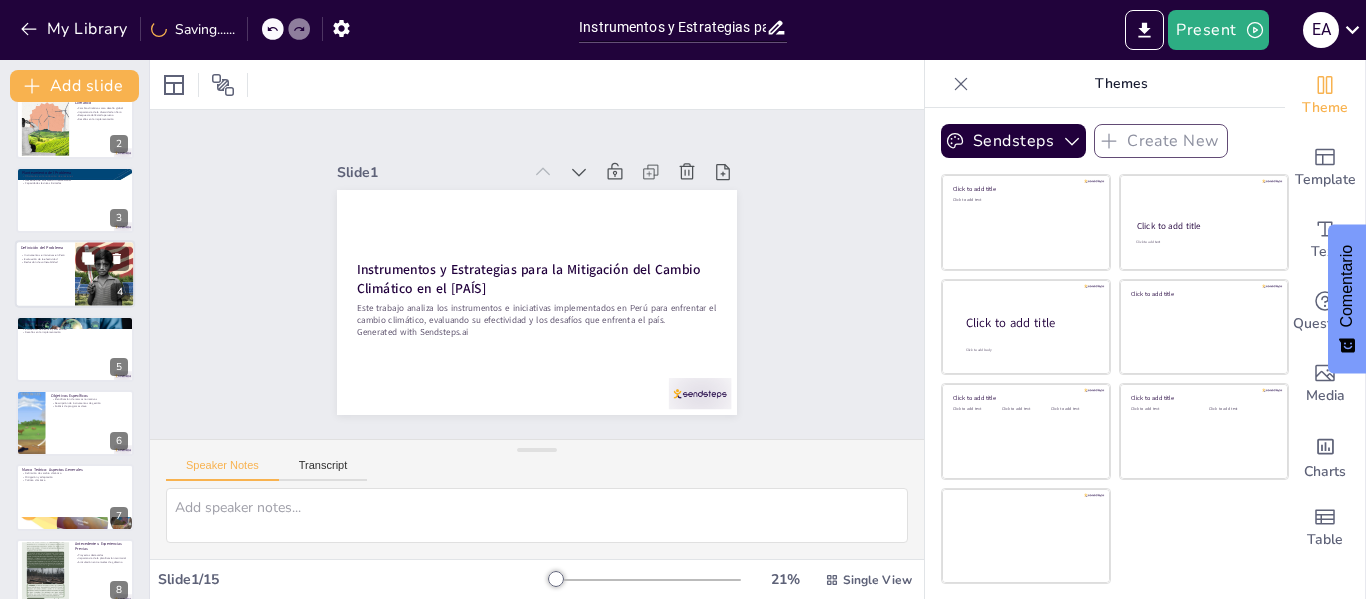 click at bounding box center [105, 274] 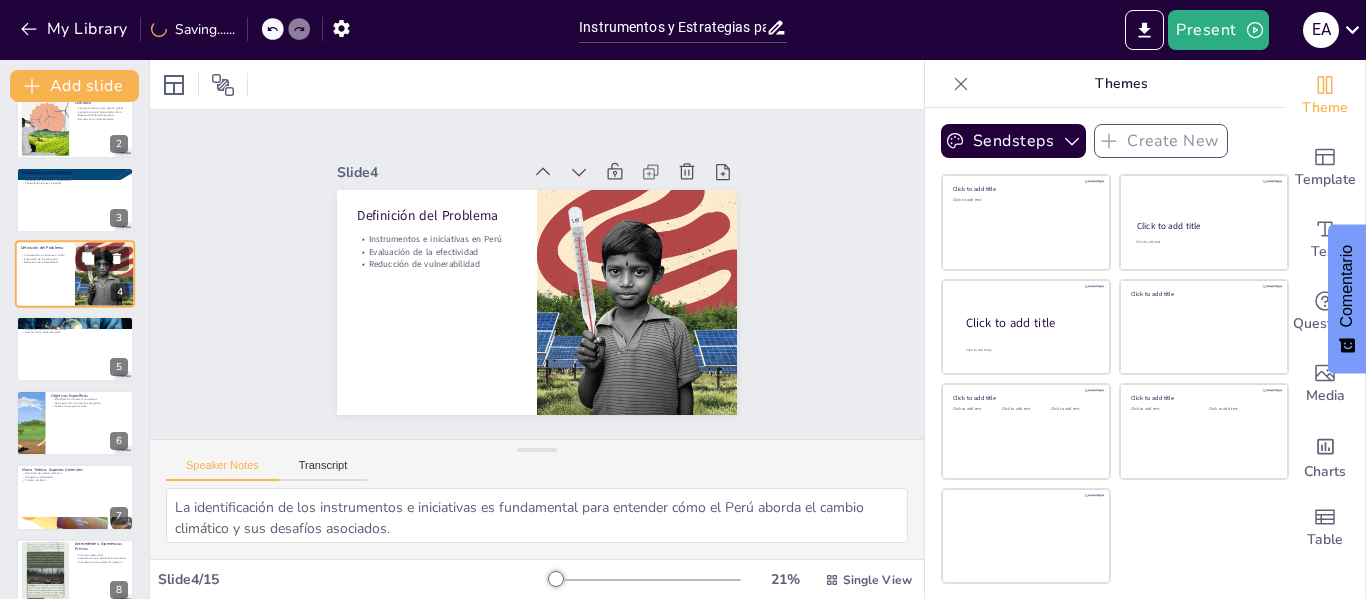 scroll, scrollTop: 24, scrollLeft: 0, axis: vertical 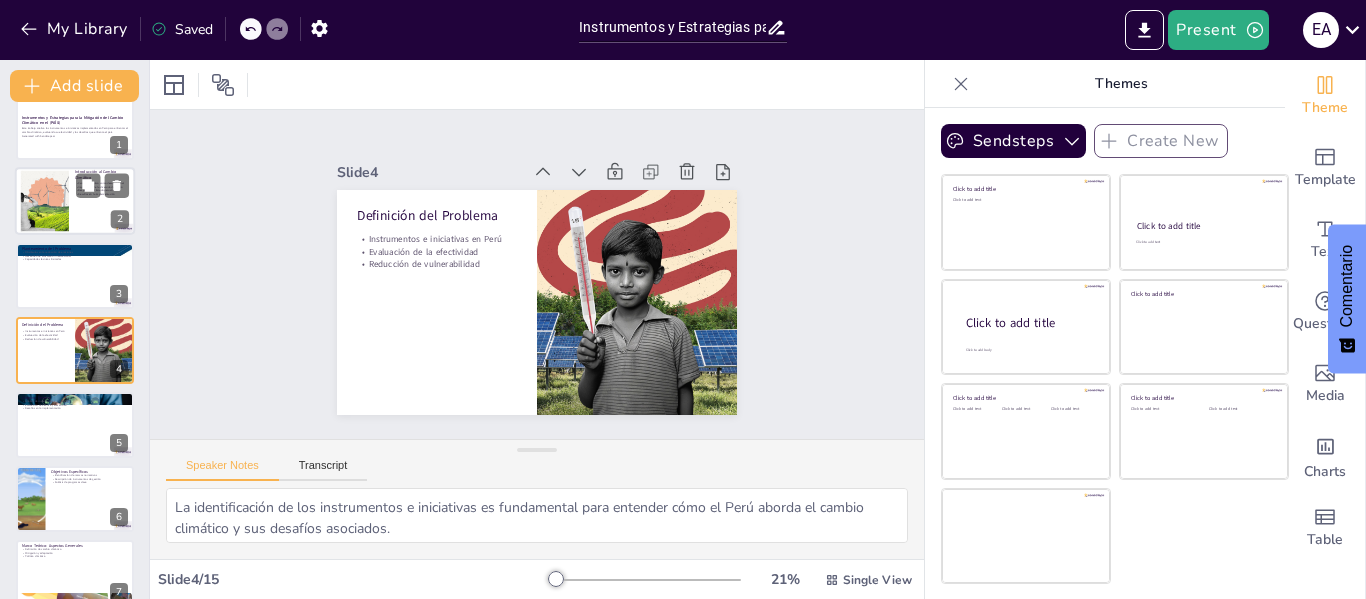 click at bounding box center [44, 201] 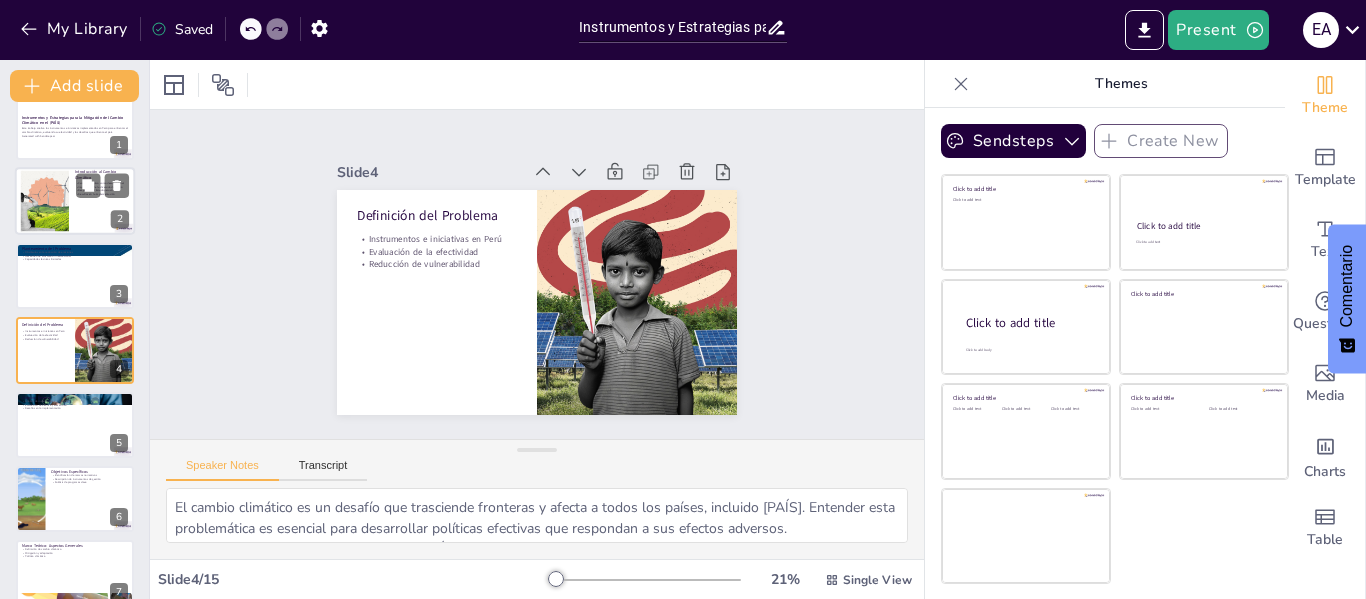 scroll, scrollTop: 0, scrollLeft: 0, axis: both 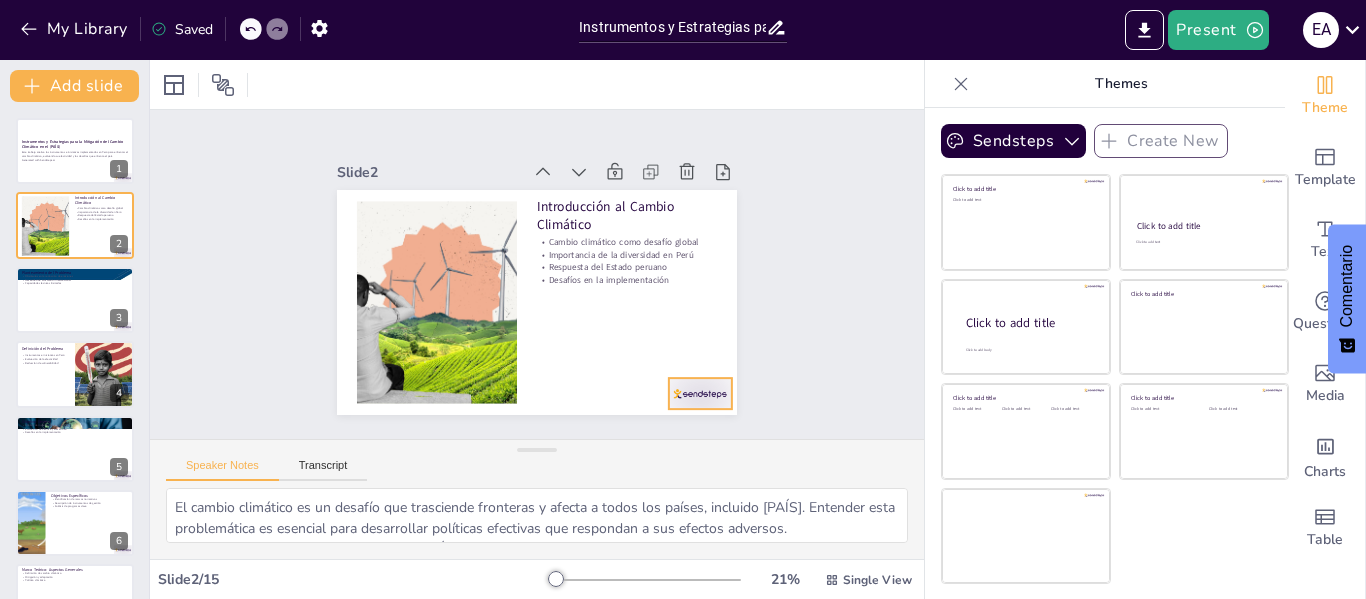 click at bounding box center [345, 336] 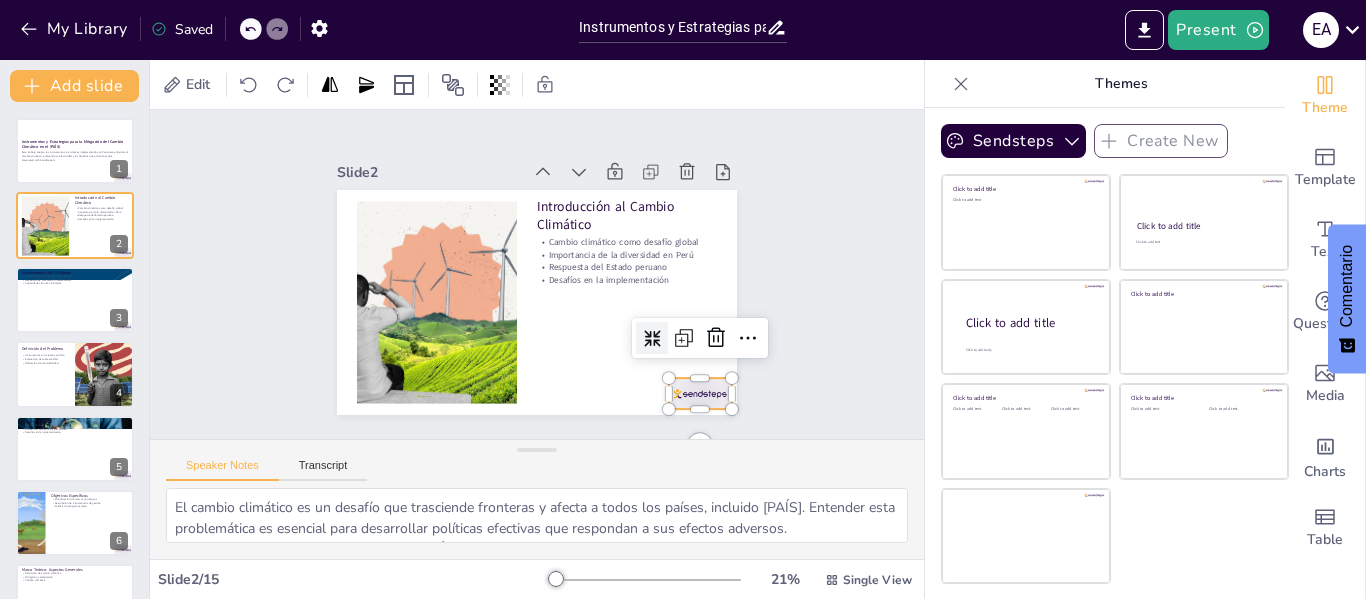 click on "Slide  1 Instrumentos y Estrategias para la Mitigación del Cambio Climático en el [PAÍS] Este trabajo analiza los instrumentos e iniciativas implementados en [PAÍS] para enfrentar el cambio climático, evaluando su efectividad y los desafíos que enfrenta el país. Generated with Sendsteps.ai Slide  2 Introducción al Cambio Climático Cambio climático como desafío global Importancia de la diversidad en [PAÍS] Respuesta del Estado [PAÍS]ño Desafíos en la implementación Slide  3 Planteamiento del Problema Obstáculos en la reducción de emisiones Necesidad de articulación intersectorial Capacidades técnicas limitadas Slide  4 Definición del Problema Instrumentos e iniciativas en [PAÍS] Evaluación de la efectividad Reducción de vulnerabilidad Slide  5 Objetivo General Análisis de instrumentos e iniciativas Evaluación de alcance y efectividad Desafíos en la implementación Slide  6 Objetivos Específicos Identificación de marcos normativos Descripción de instrumentos de gestión Slide  7 Slide  8 9 10" at bounding box center (537, 274) 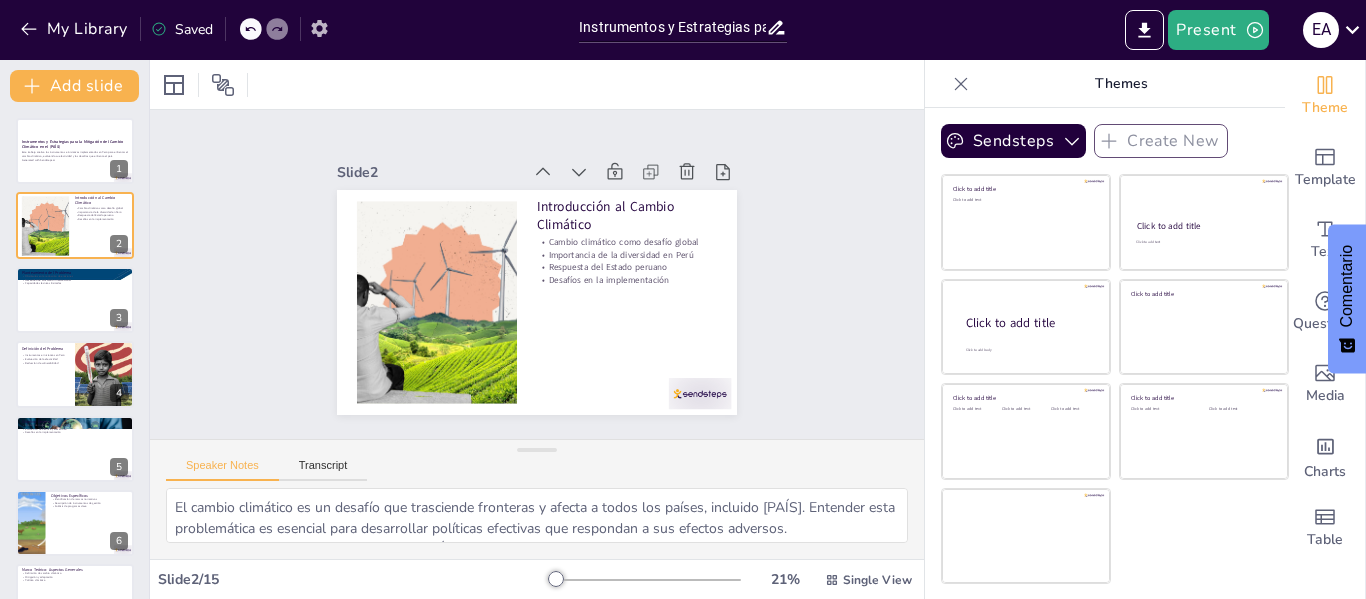 click 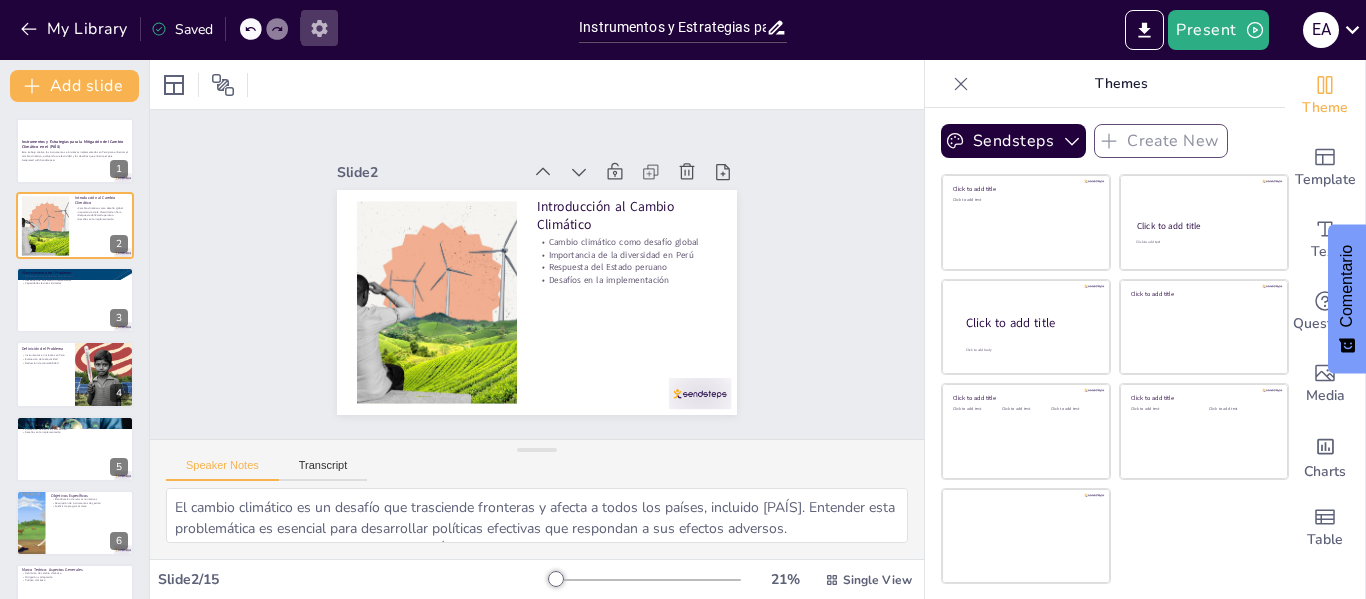 click 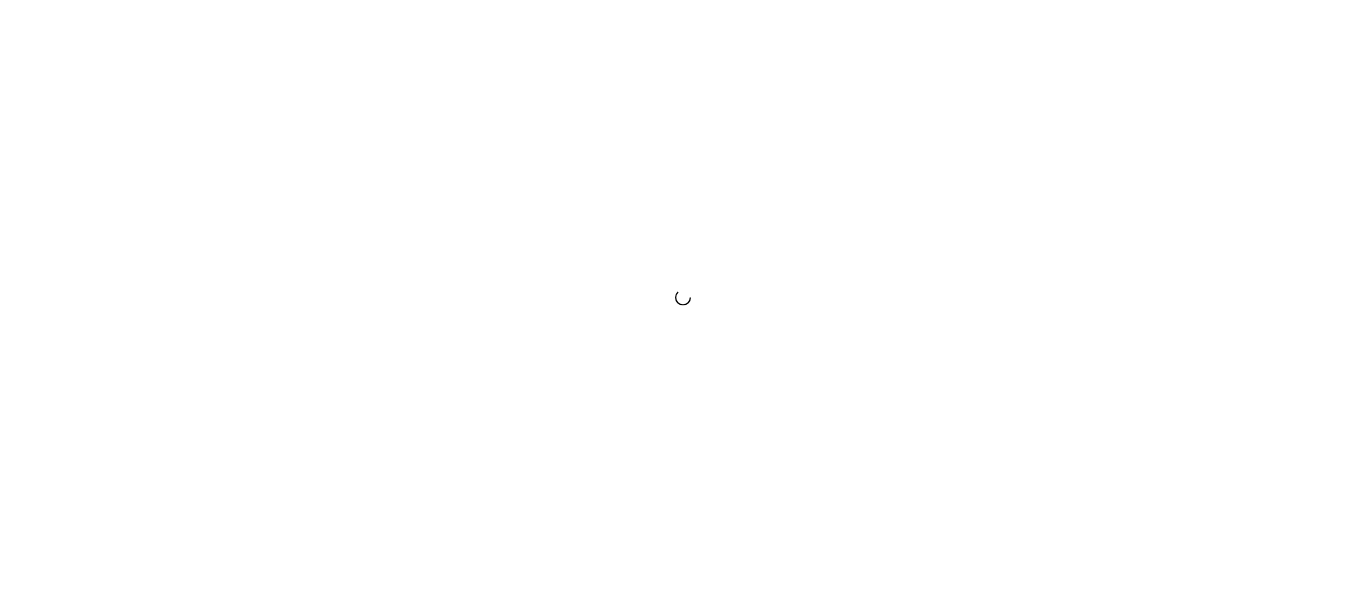 scroll, scrollTop: 0, scrollLeft: 0, axis: both 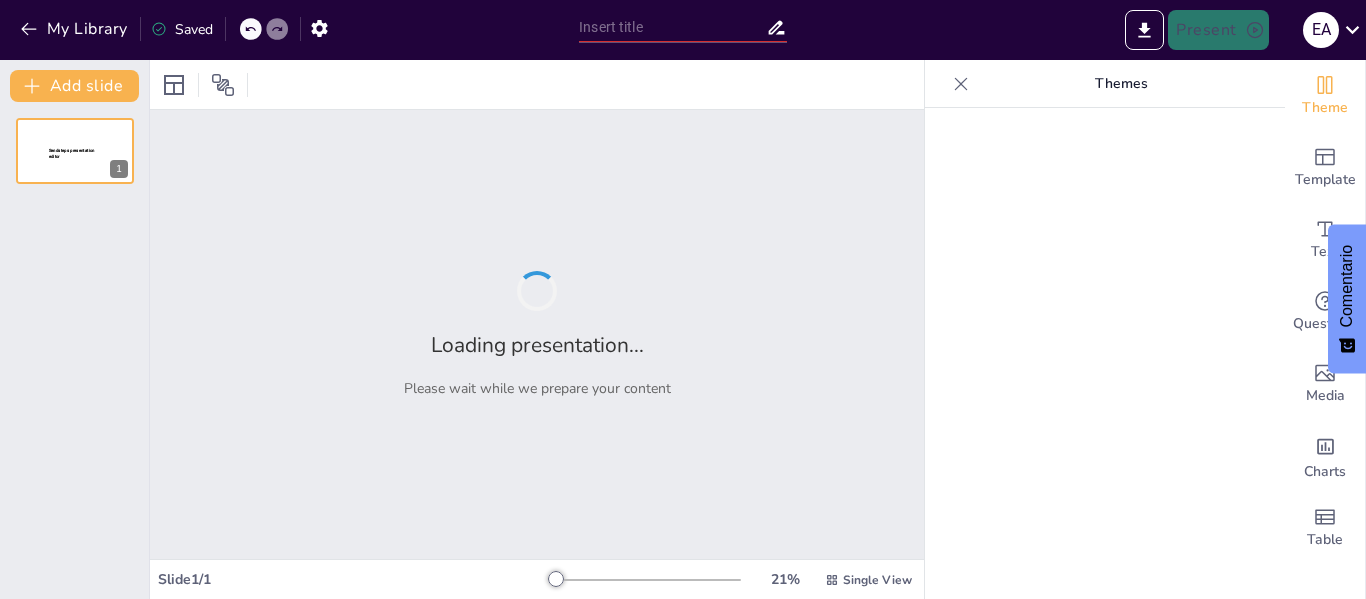 type on "Instrumentos y Estrategias para la Mitigación del Cambio Climático en el Perú: Un Análisis Crítico" 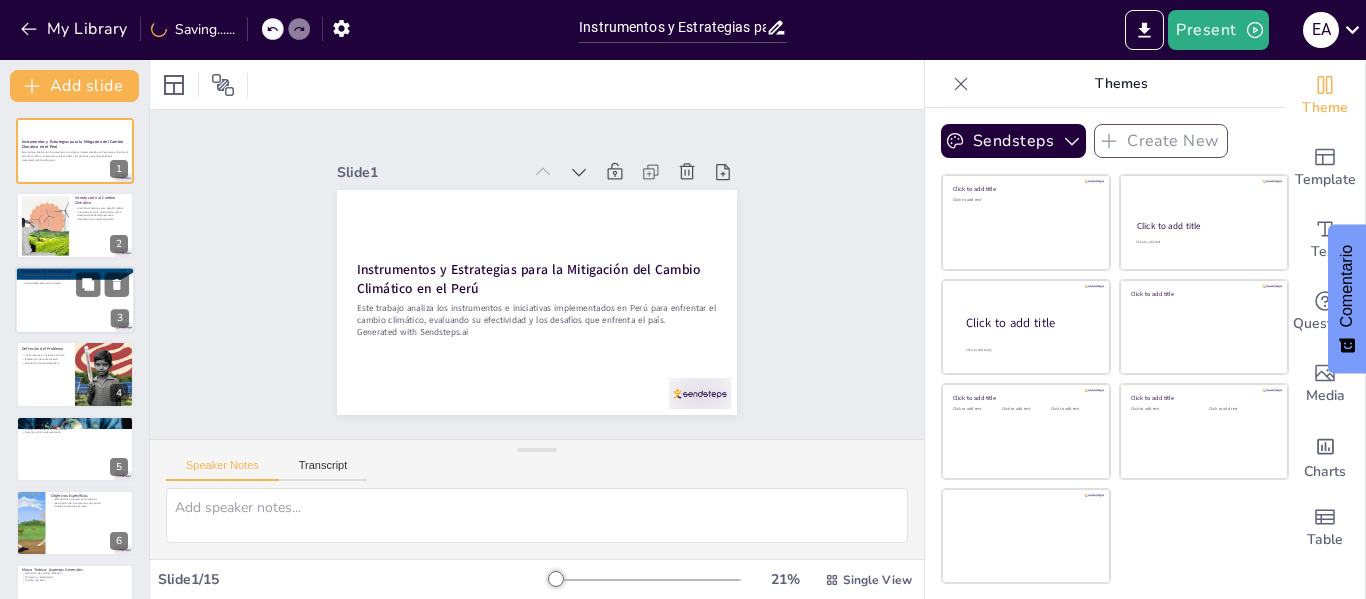 click at bounding box center [75, 300] 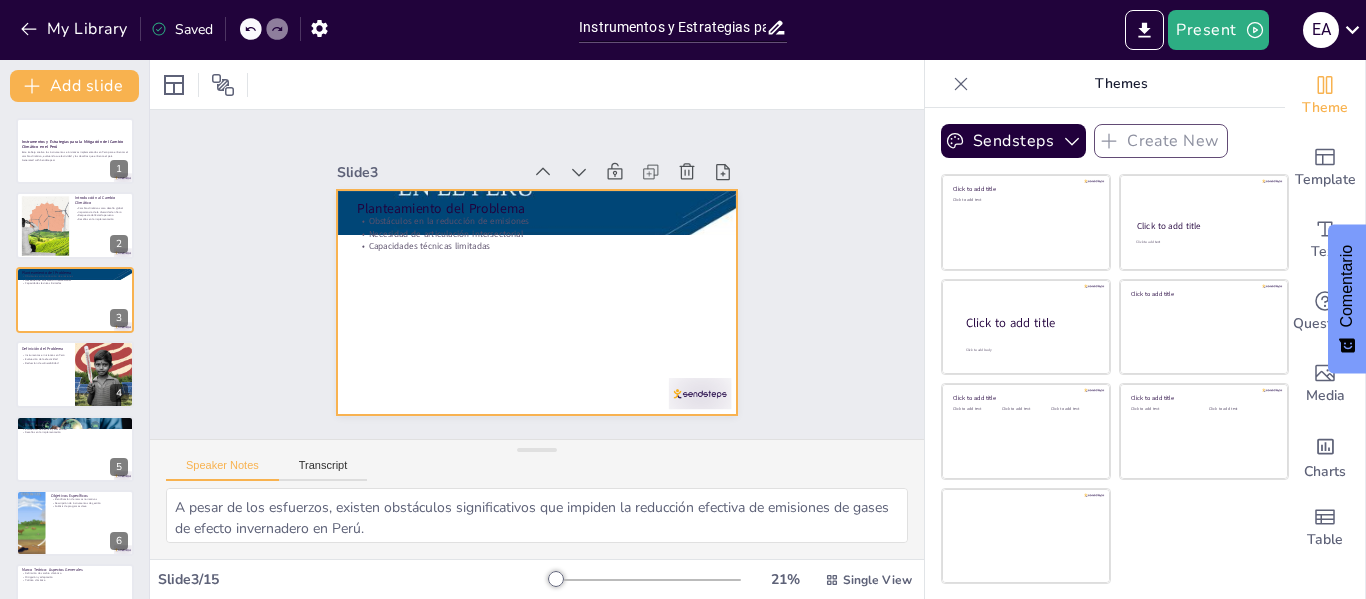 drag, startPoint x: 523, startPoint y: 246, endPoint x: 538, endPoint y: 242, distance: 15.524175 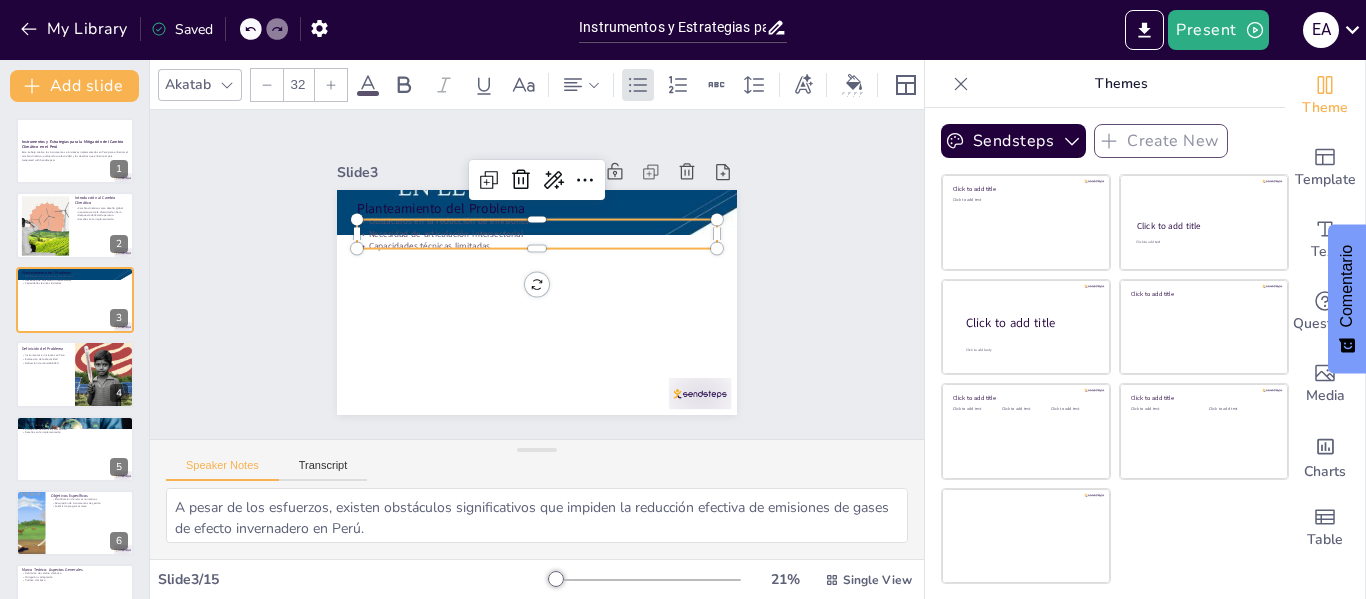 click on "Necesidad de articulación intersectorial" at bounding box center [549, 235] 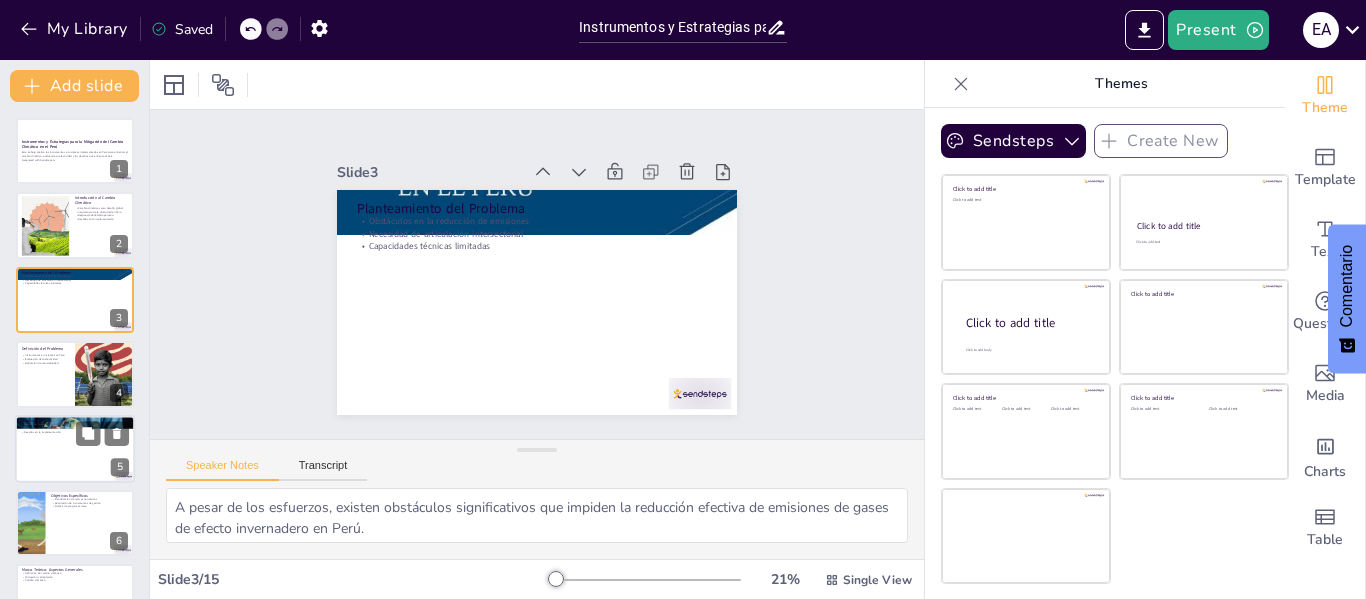 click at bounding box center [75, 449] 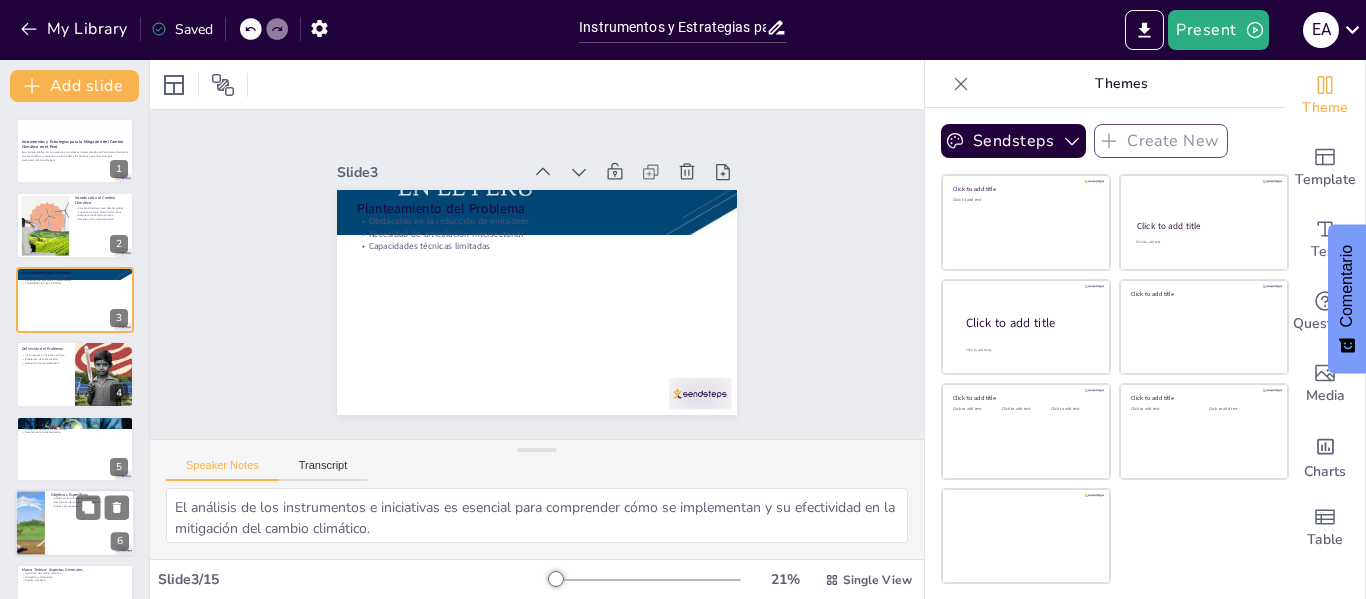 scroll, scrollTop: 98, scrollLeft: 0, axis: vertical 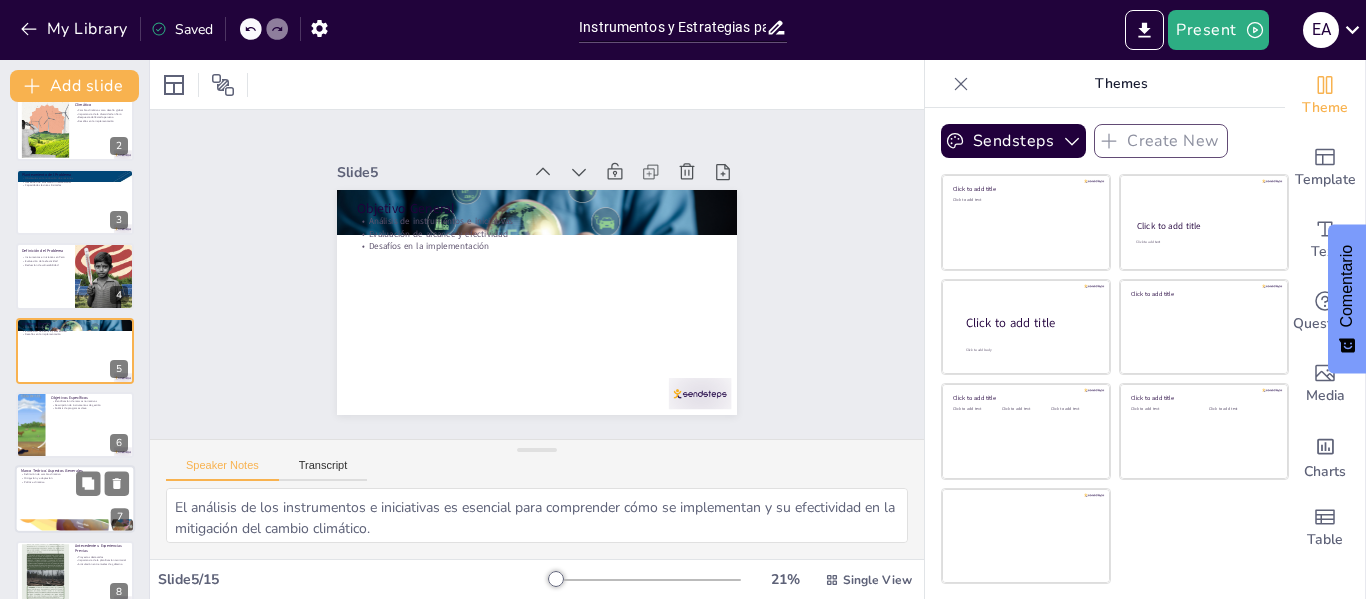 click at bounding box center (75, 526) 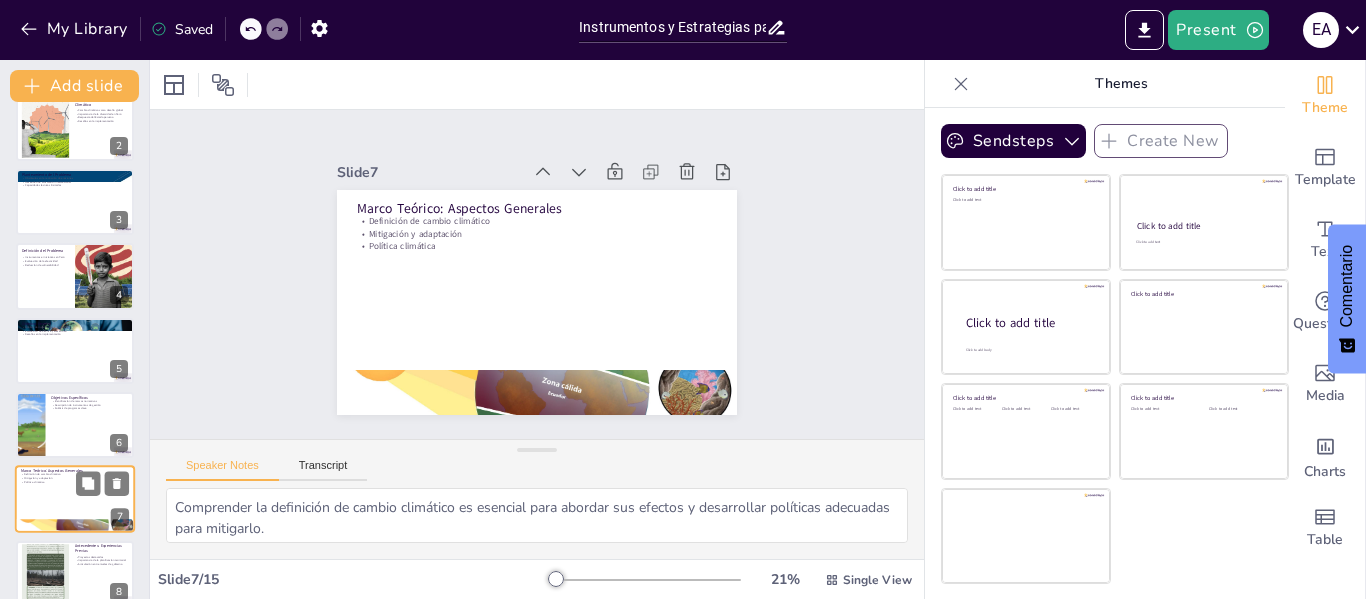 scroll, scrollTop: 247, scrollLeft: 0, axis: vertical 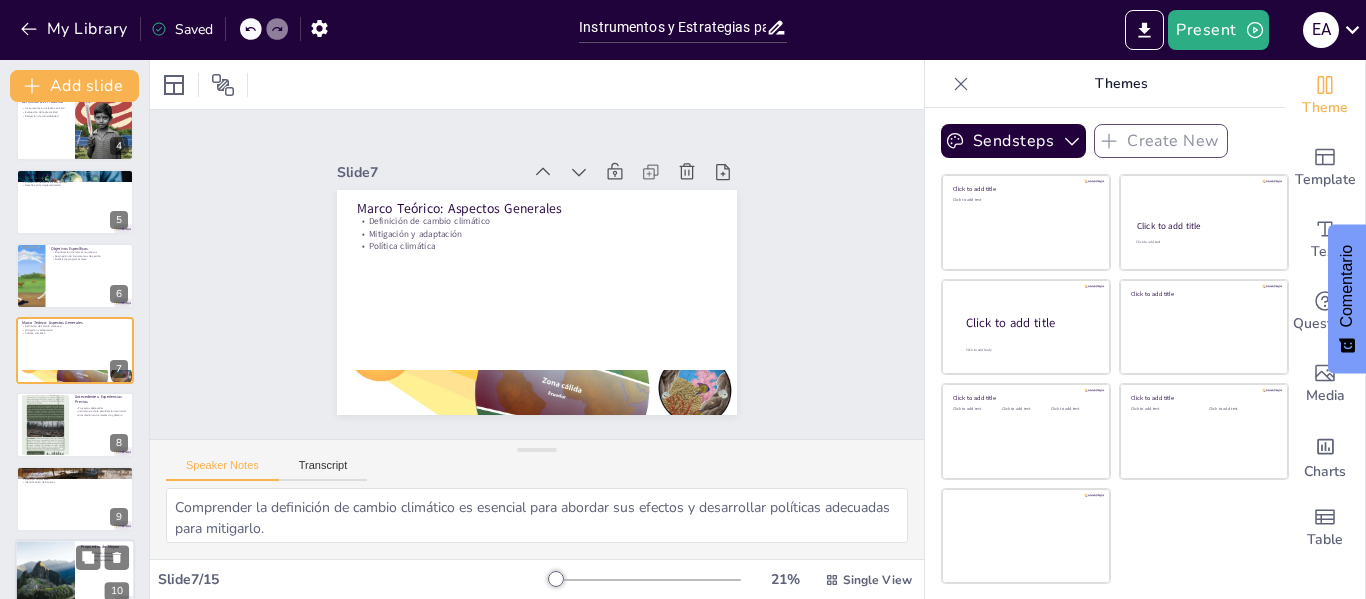 click at bounding box center [45, 574] 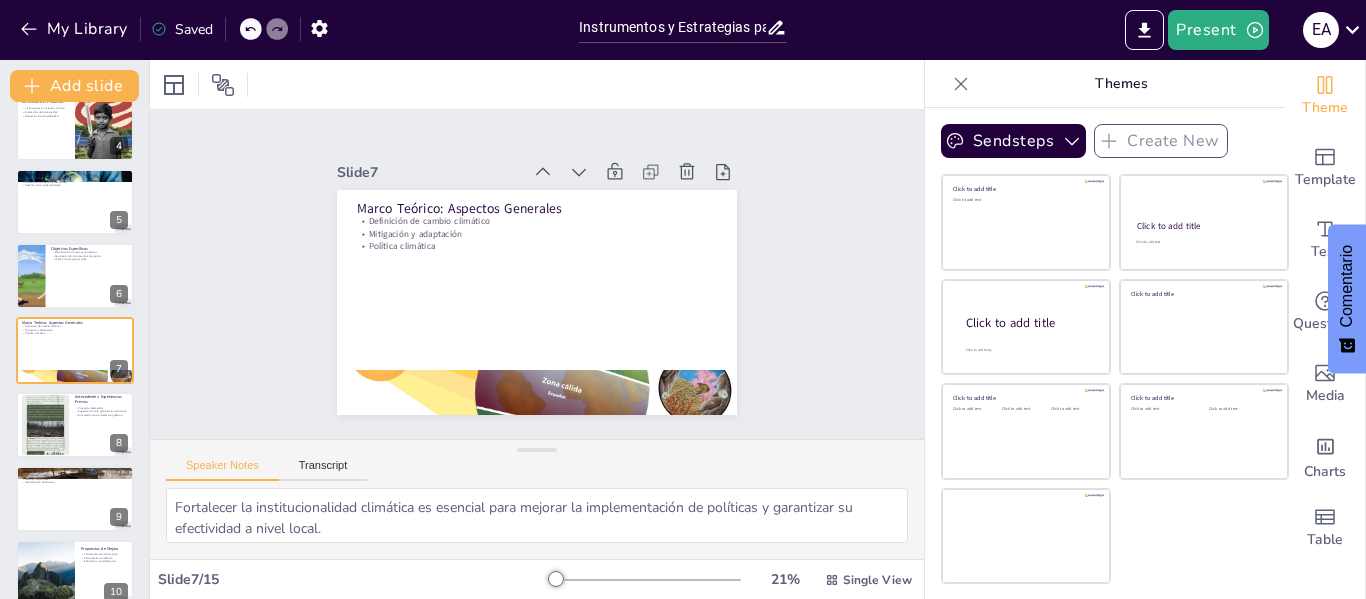scroll, scrollTop: 470, scrollLeft: 0, axis: vertical 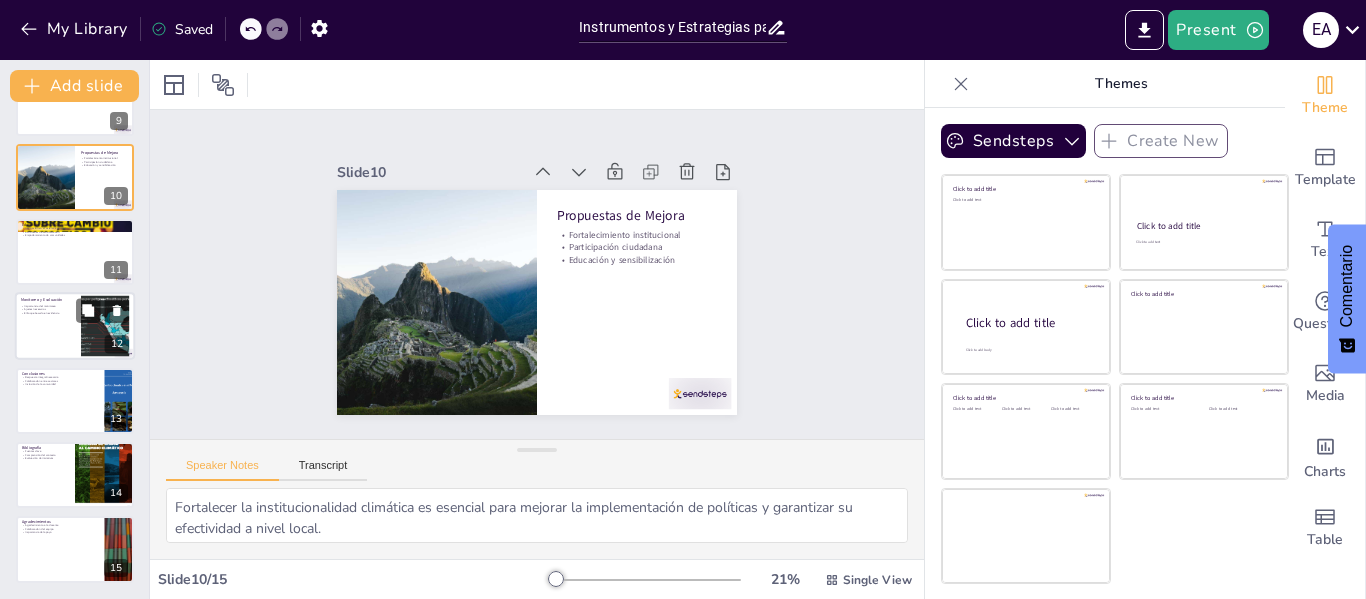 click at bounding box center (75, 326) 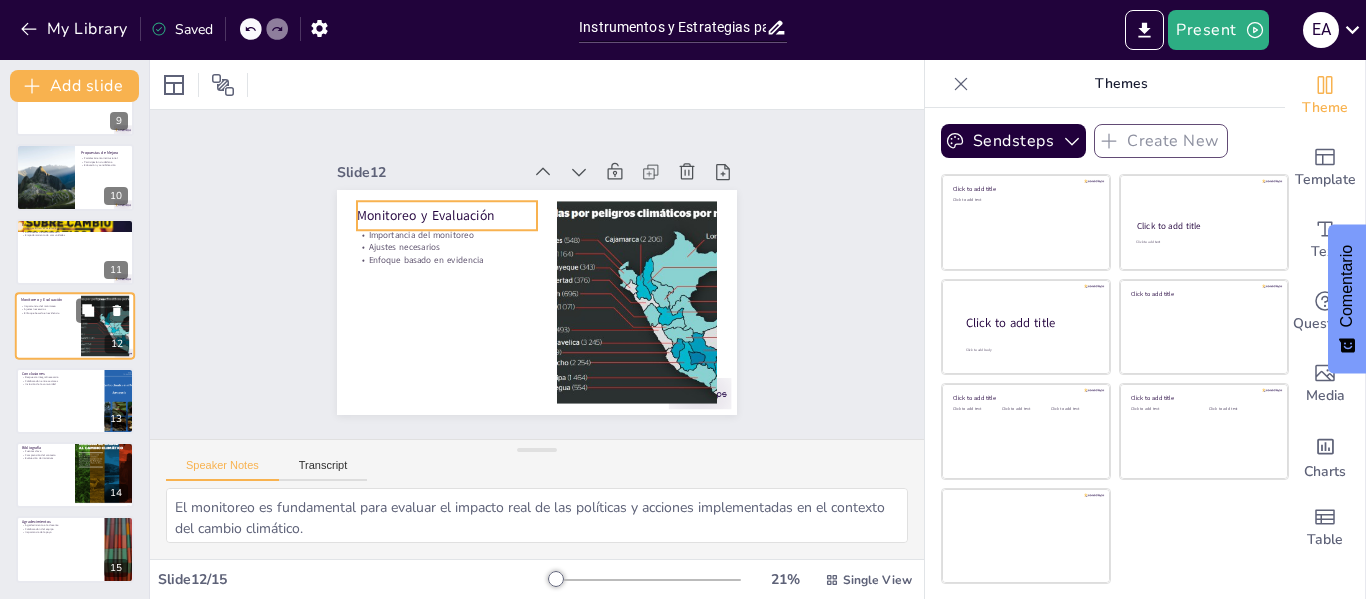 scroll, scrollTop: 619, scrollLeft: 0, axis: vertical 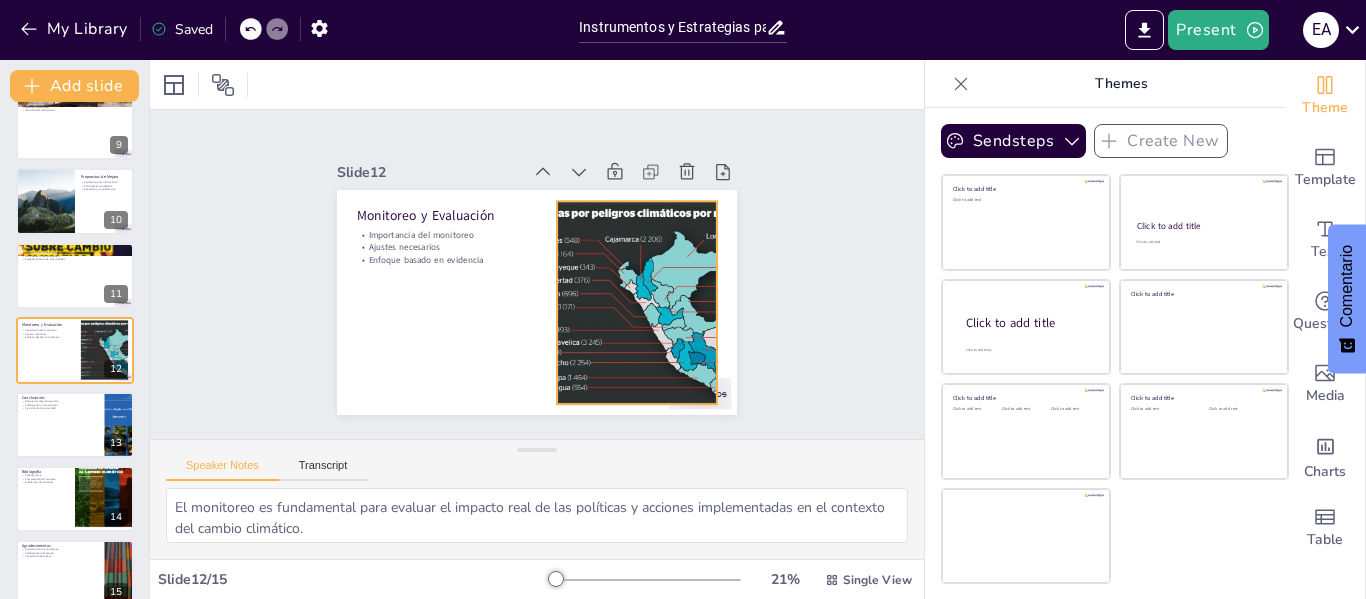 click at bounding box center (629, 323) 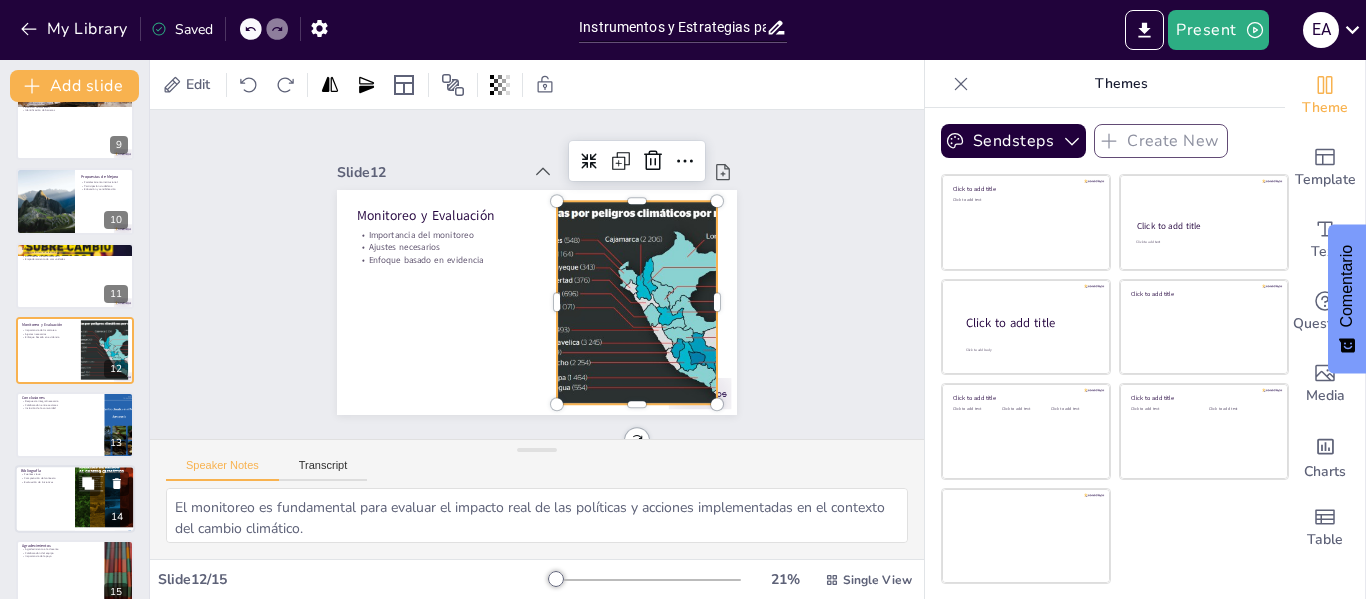 click at bounding box center [105, 499] 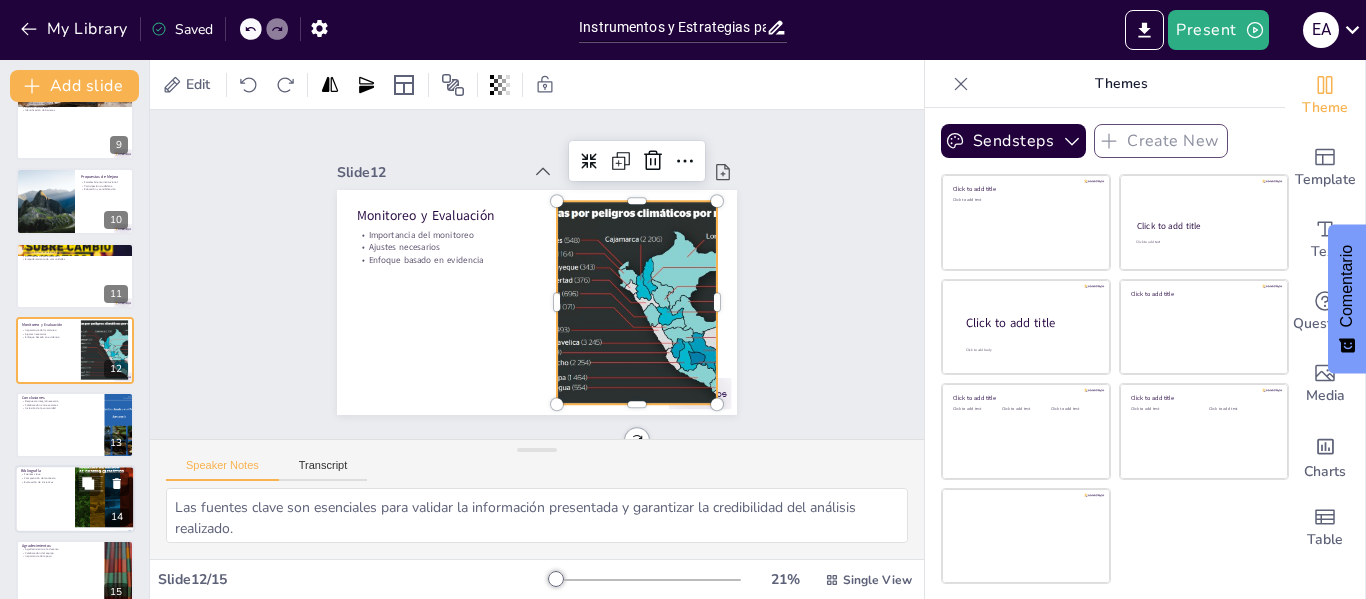 scroll, scrollTop: 643, scrollLeft: 0, axis: vertical 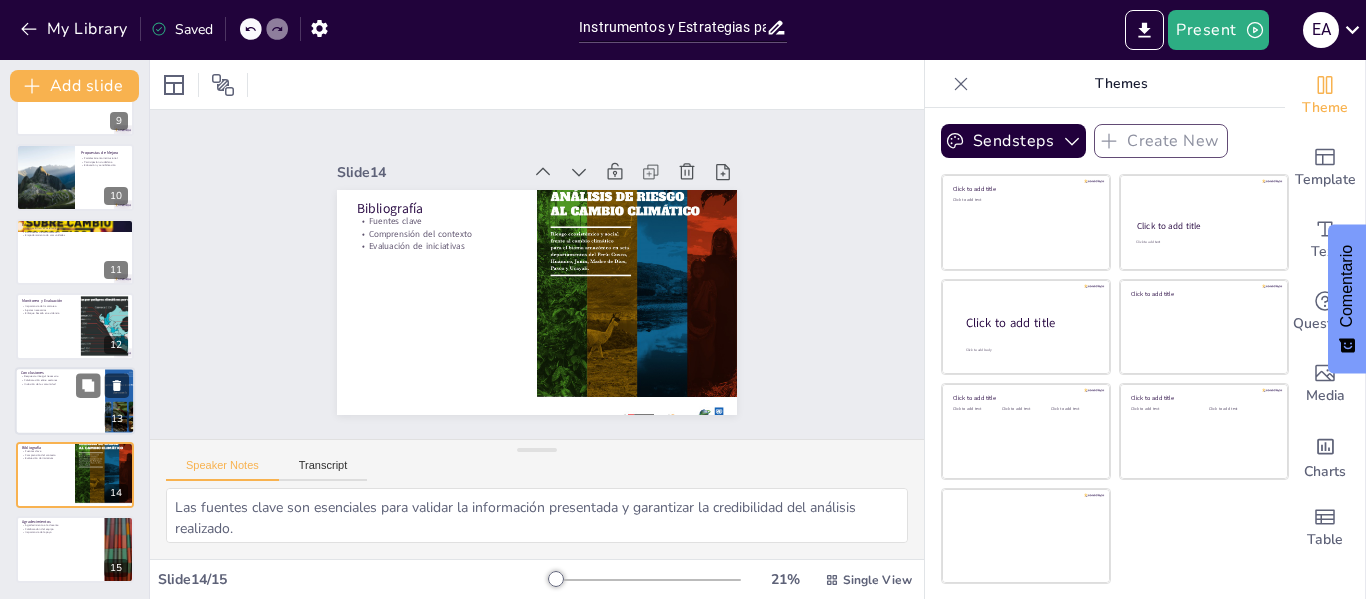 click at bounding box center (75, 401) 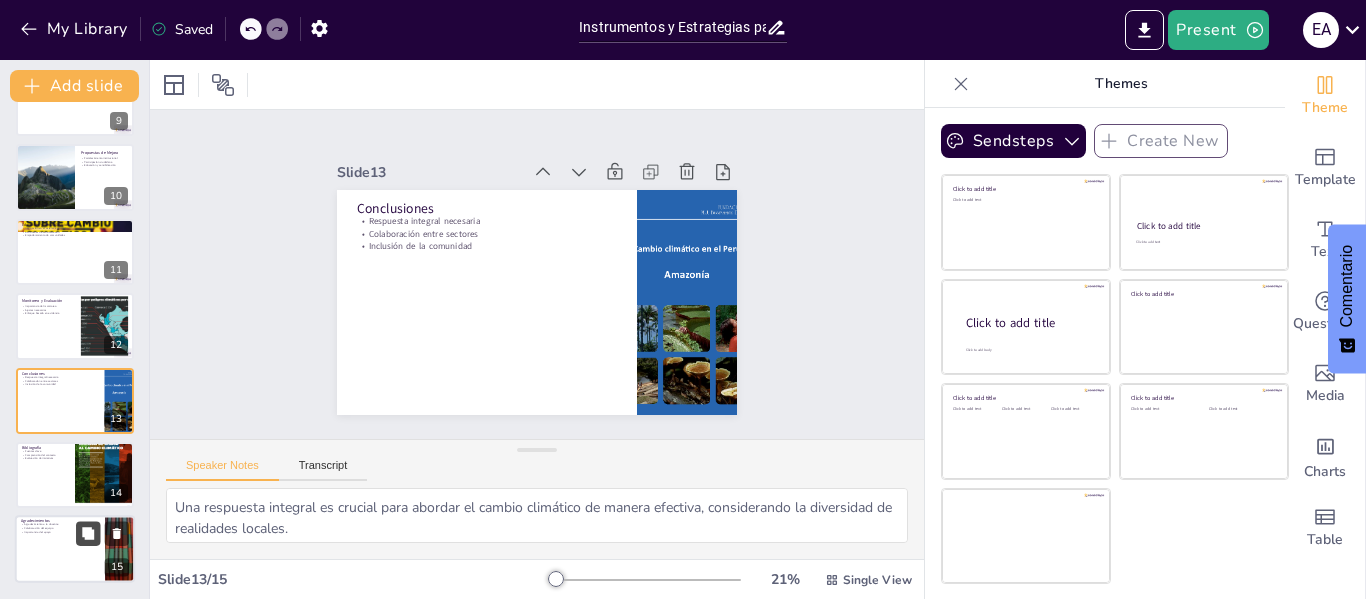 click at bounding box center (88, 534) 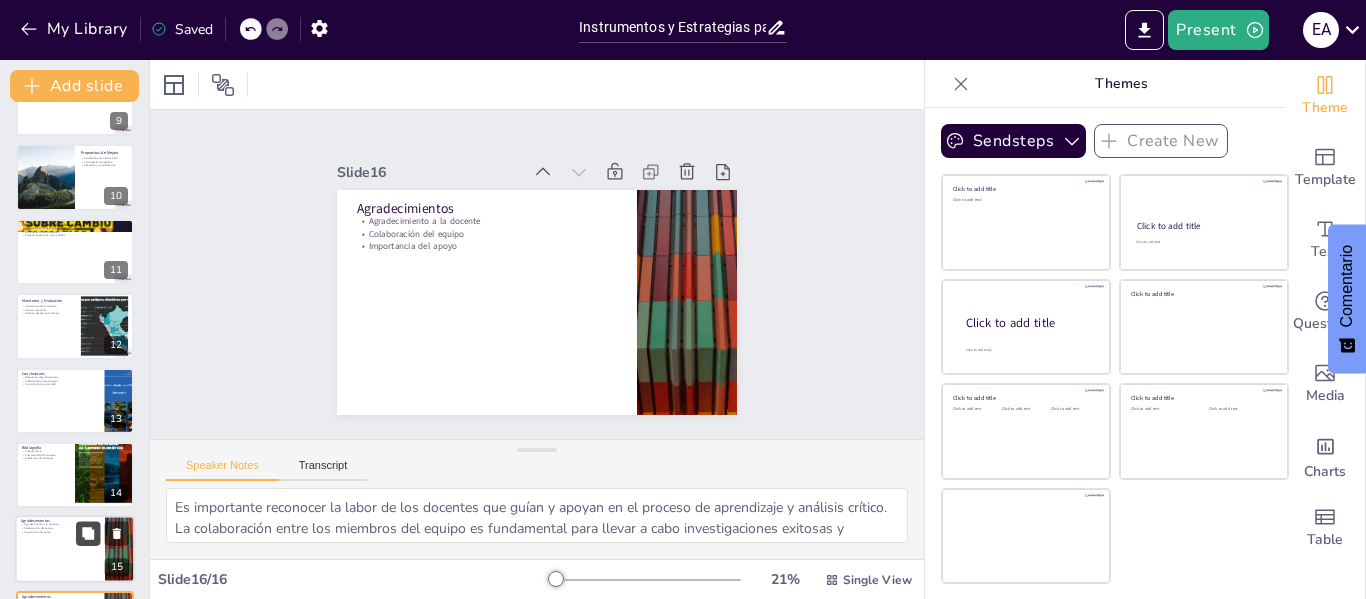 scroll, scrollTop: 717, scrollLeft: 0, axis: vertical 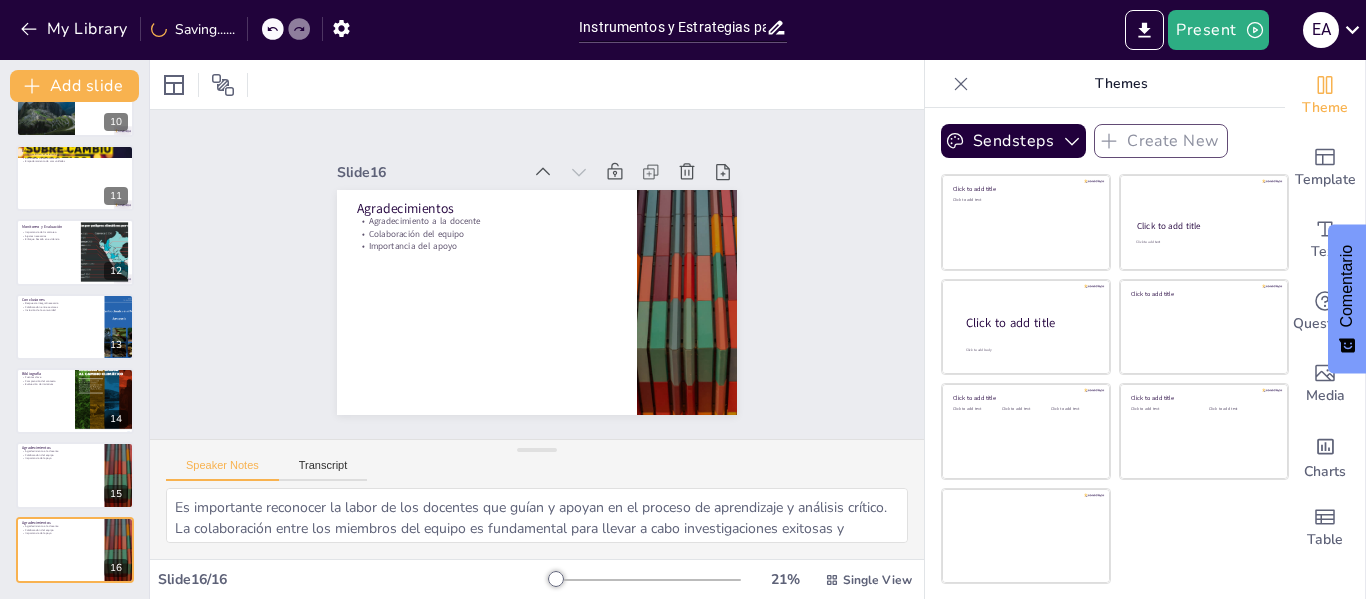 click on "Instrumentos y Estrategias para la Mitigación del Cambio Climático en el Perú Este trabajo analiza los instrumentos e iniciativas implementados en Perú para enfrentar el cambio climático, evaluando su efectividad y los desafíos que enfrenta el país. Generated with Sendsteps.ai 1 Introducción al Cambio Climático Cambio climático como desafío global Importancia de la diversidad en Perú Respuesta del Estado peruano Desafíos en la implementación 2 Planteamiento del Problema Obstáculos en la reducción de emisiones Necesidad de articulación intersectorial Capacidades técnicas limitadas 3 Definición del Problema Instrumentos e iniciativas en Perú Evaluación de la efectividad Reducción de vulnerabilidad 4 Objetivo General Análisis de instrumentos e iniciativas Evaluación de alcance y efectividad Desafíos en la implementación 5 Objetivos Específicos Identificación de marcos normativos Descripción de instrumentos de gestión Análisis de programas clave 6 Marco Teórico: Aspectos Generales" at bounding box center [74, -8] 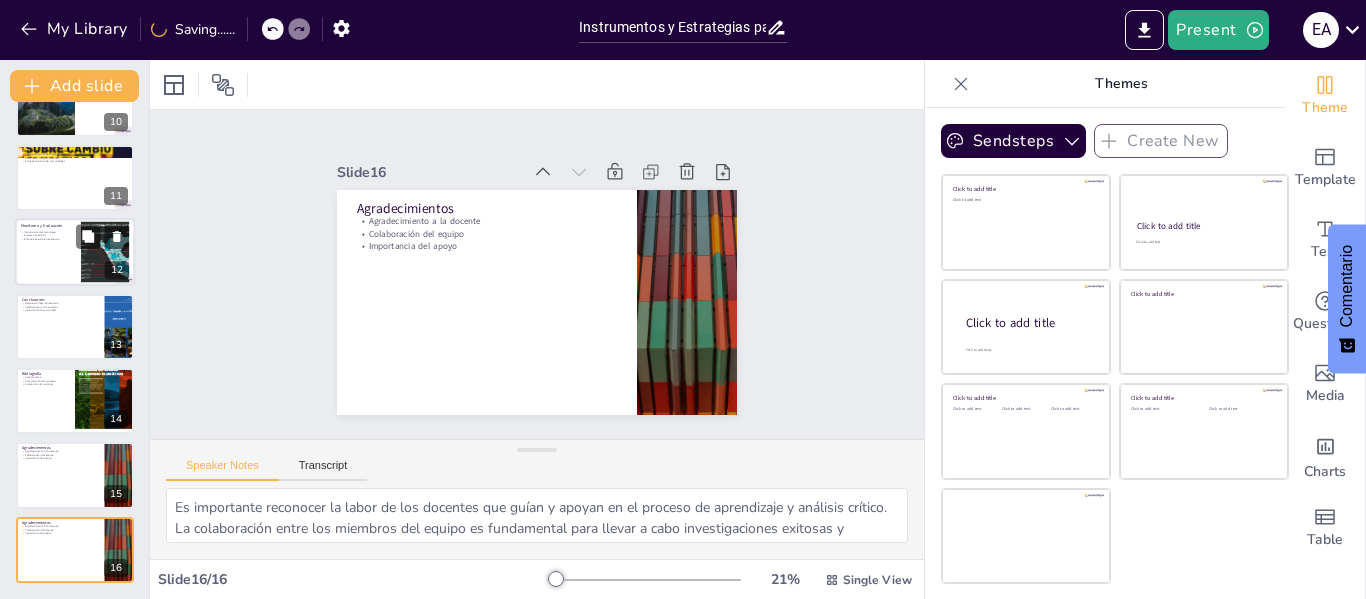 click at bounding box center (75, 252) 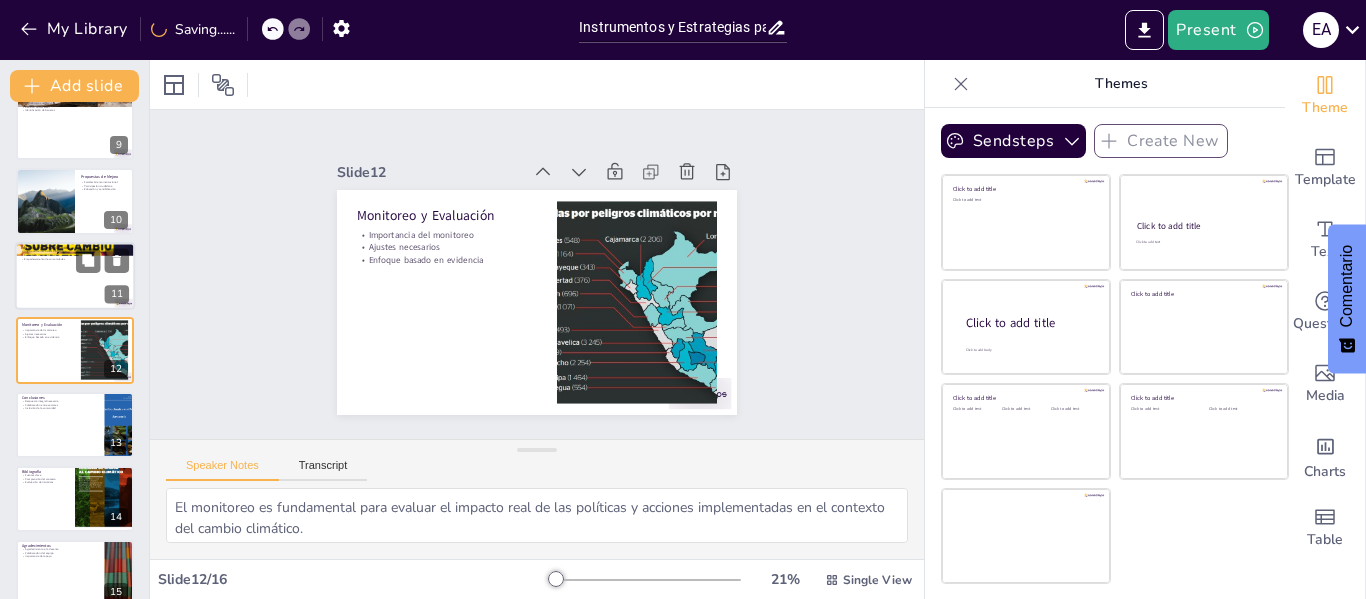 click at bounding box center (75, 276) 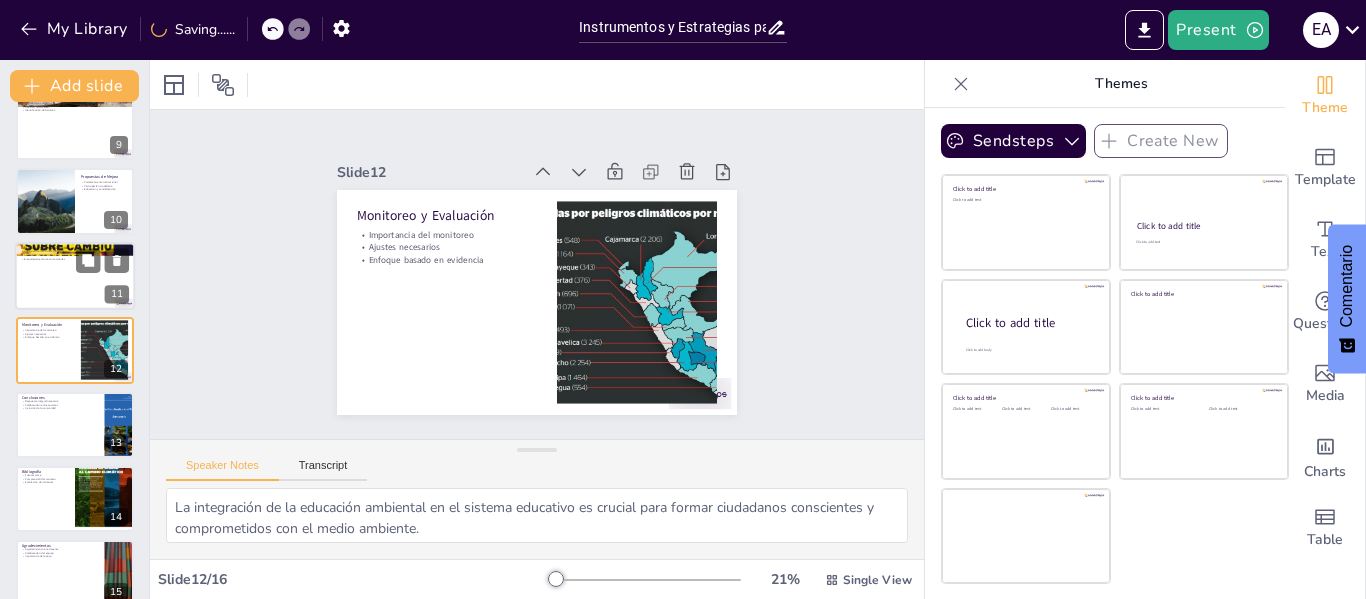 scroll, scrollTop: 544, scrollLeft: 0, axis: vertical 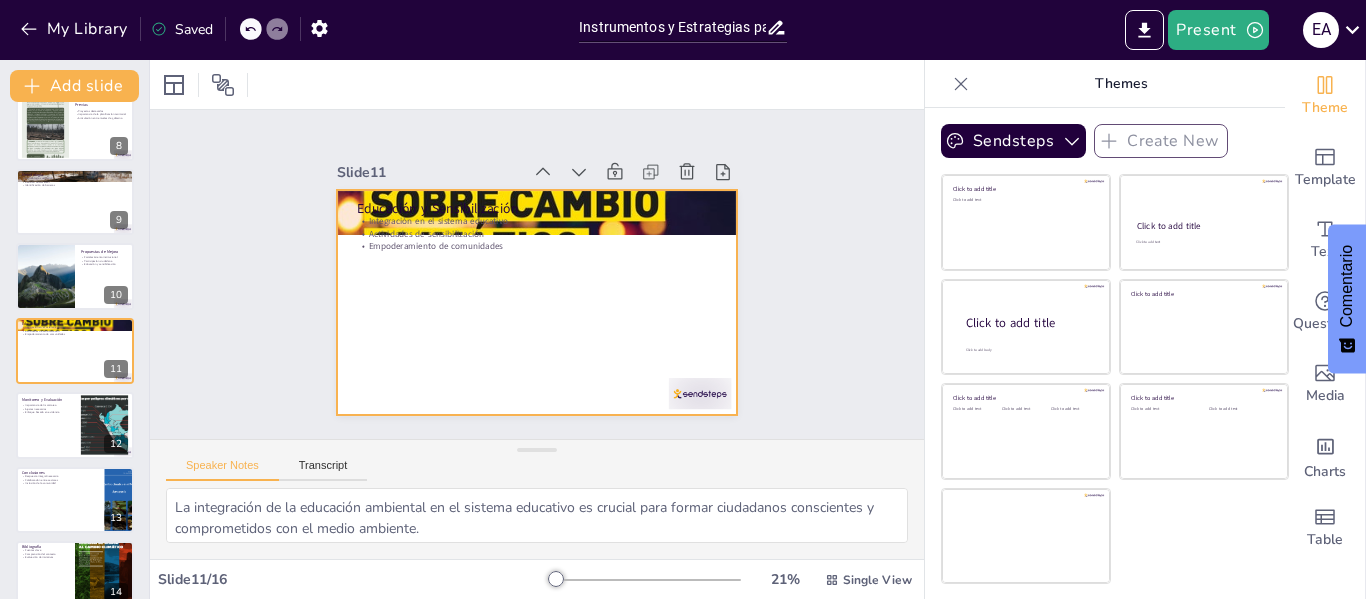 click at bounding box center (525, 300) 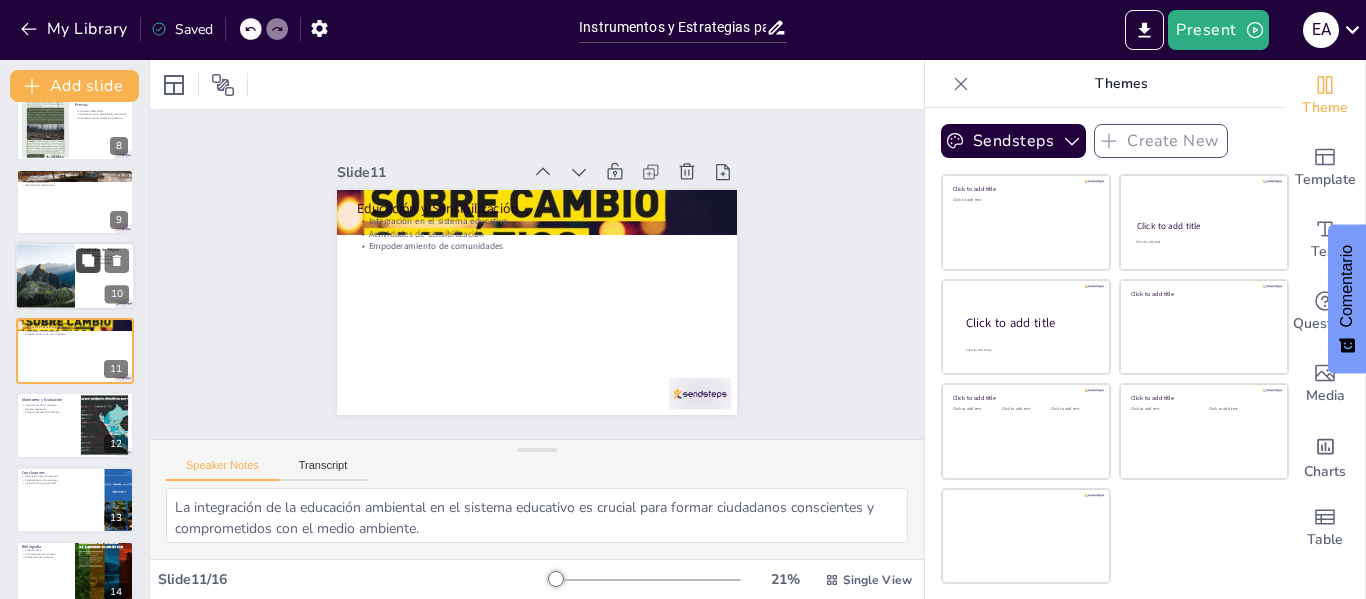 click at bounding box center [88, 261] 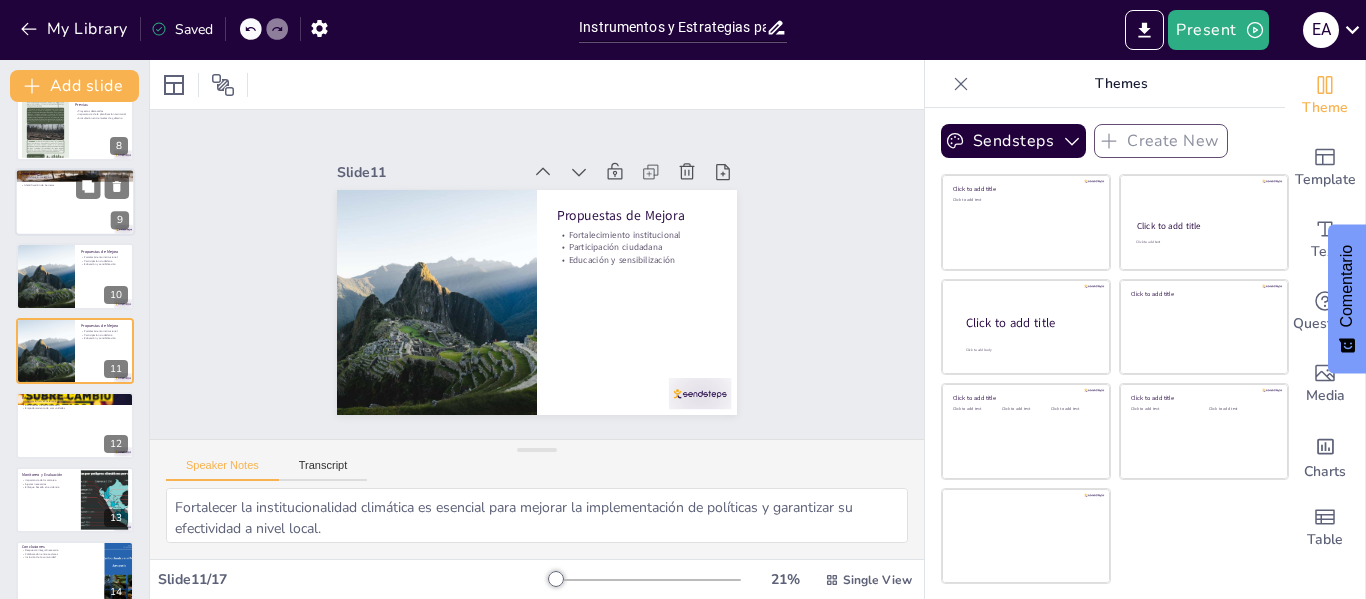 click at bounding box center (75, 202) 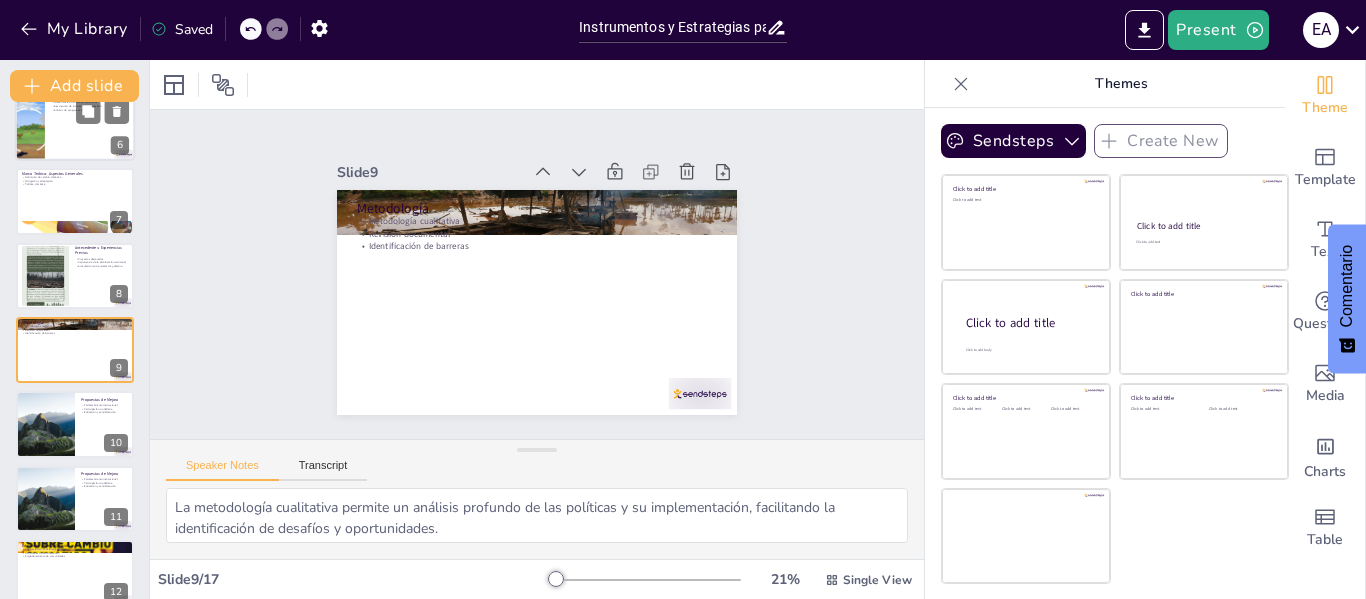 click at bounding box center [75, 127] 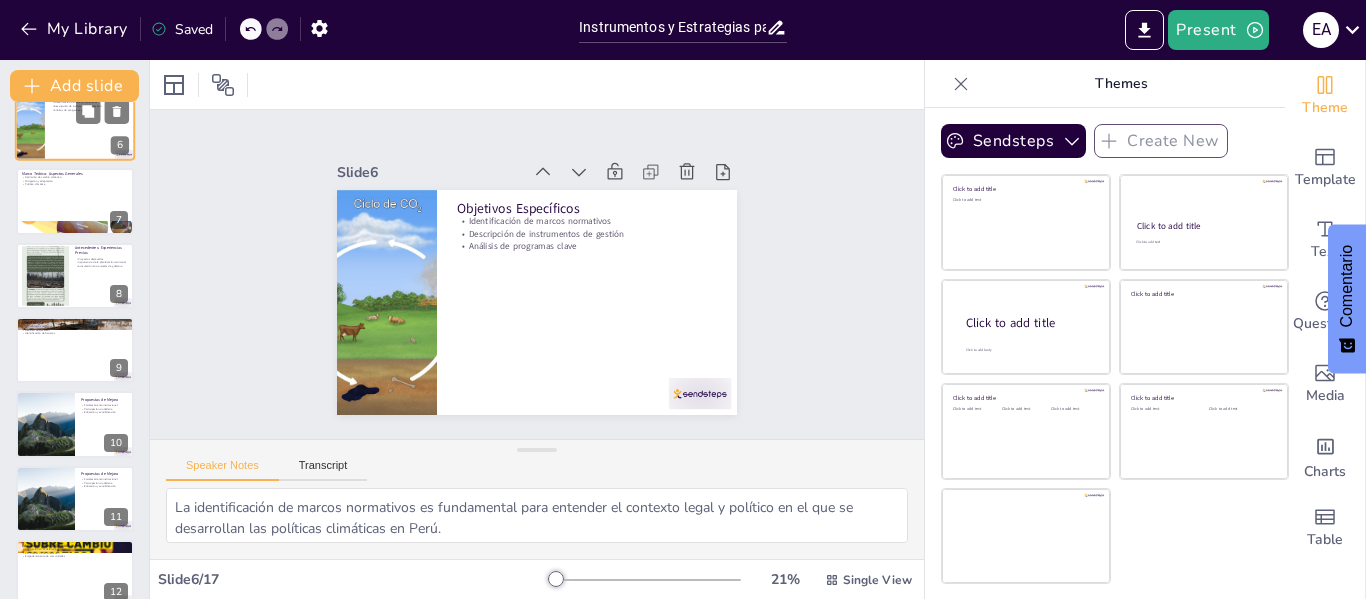 scroll, scrollTop: 173, scrollLeft: 0, axis: vertical 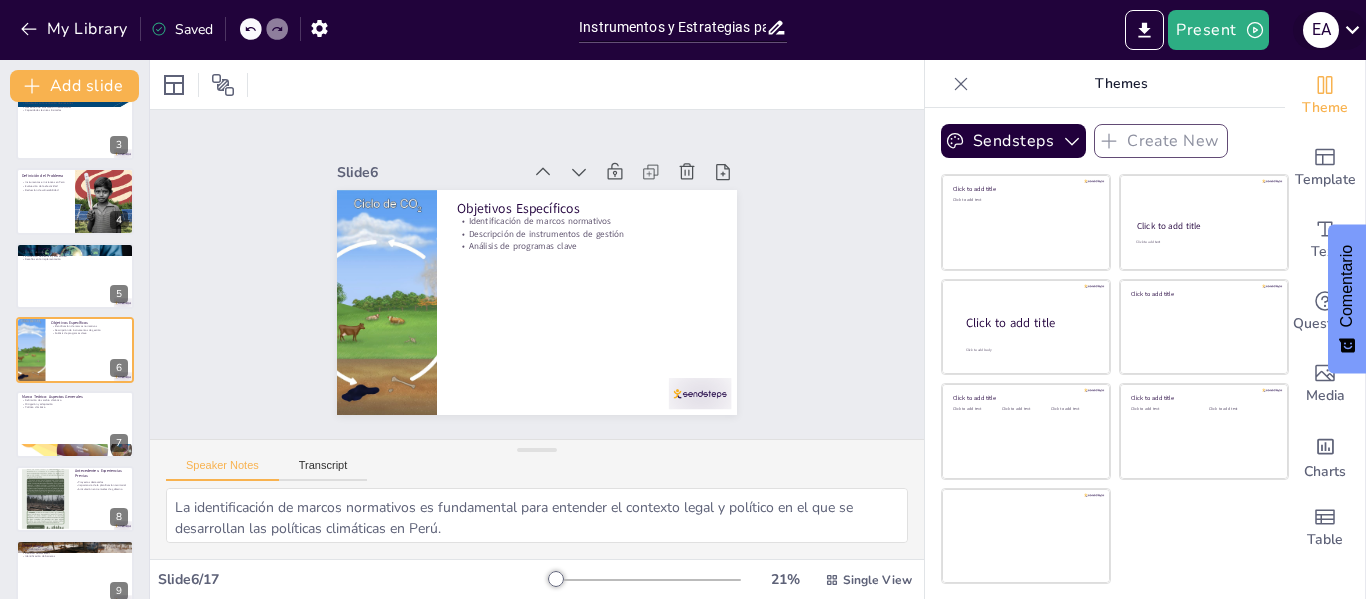 click 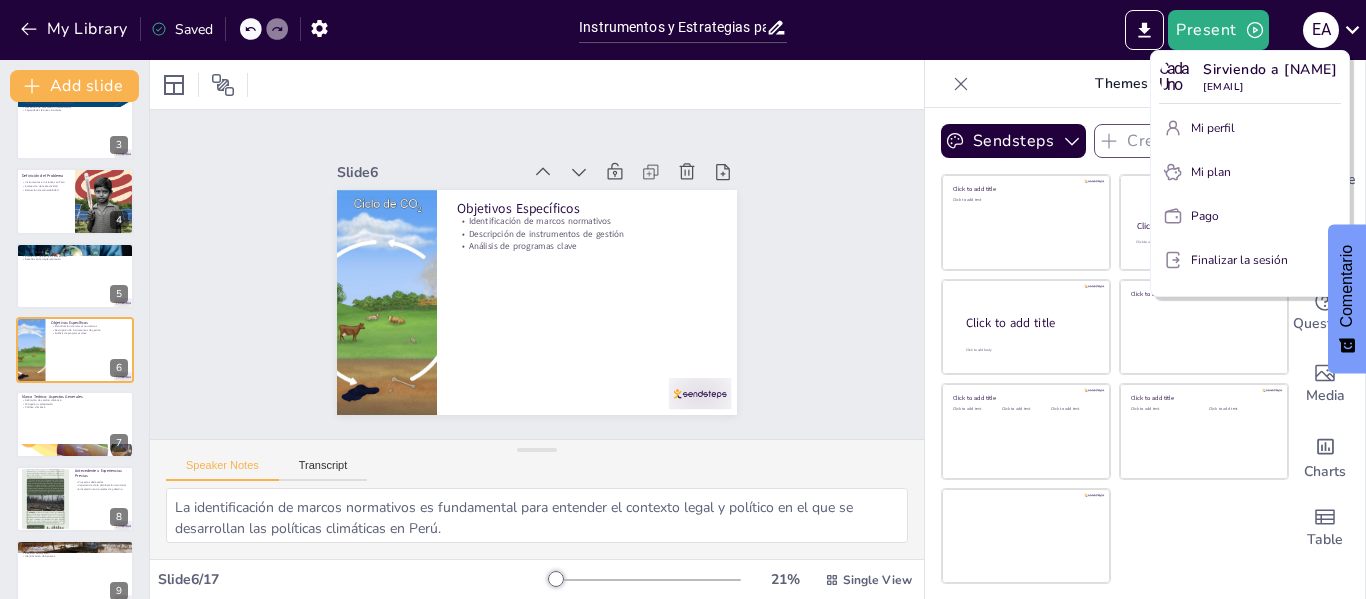 click at bounding box center (683, 299) 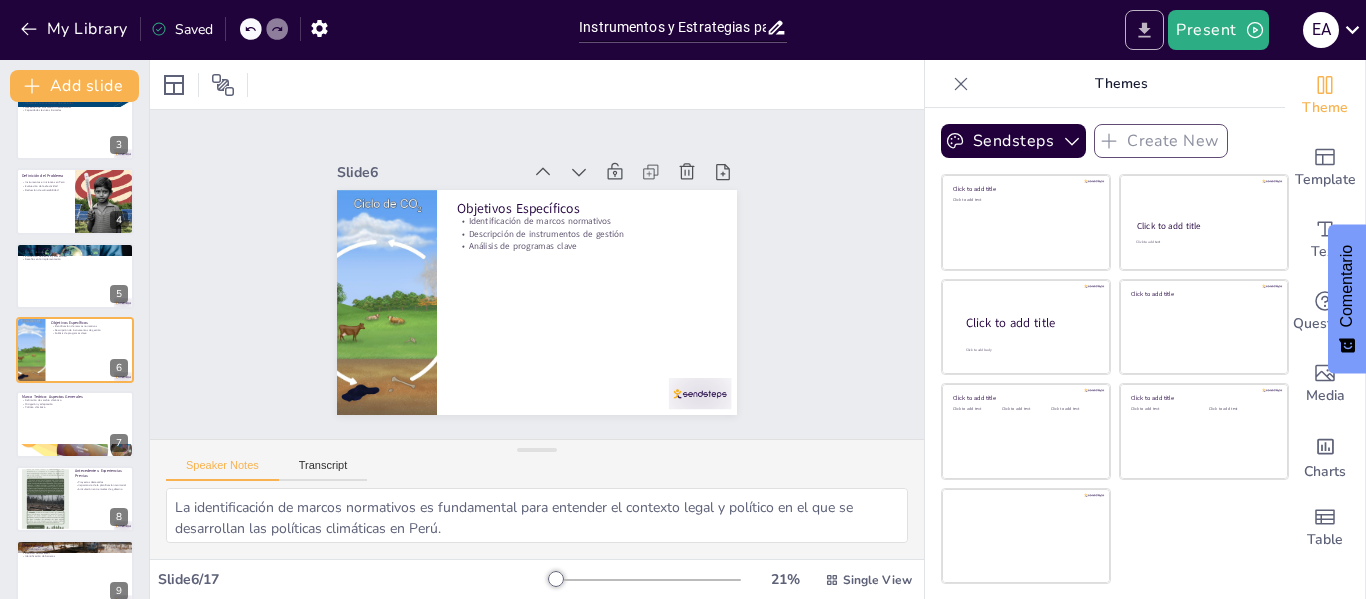 click 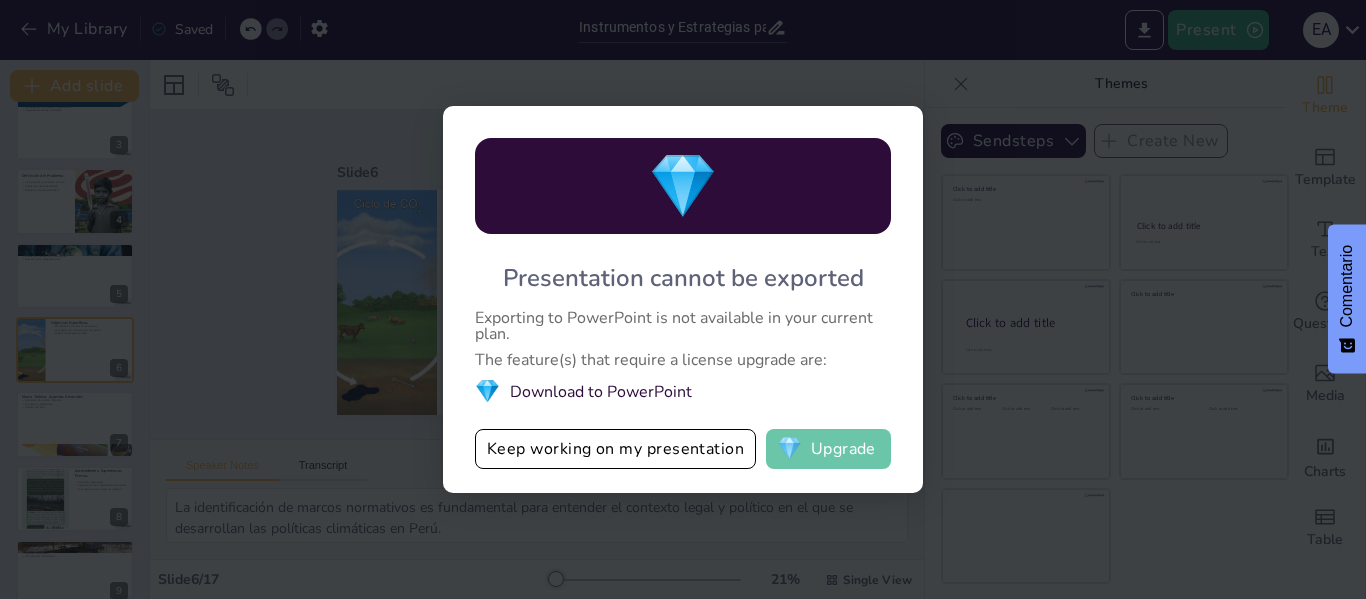 click on "💎 Upgrade" at bounding box center (828, 449) 